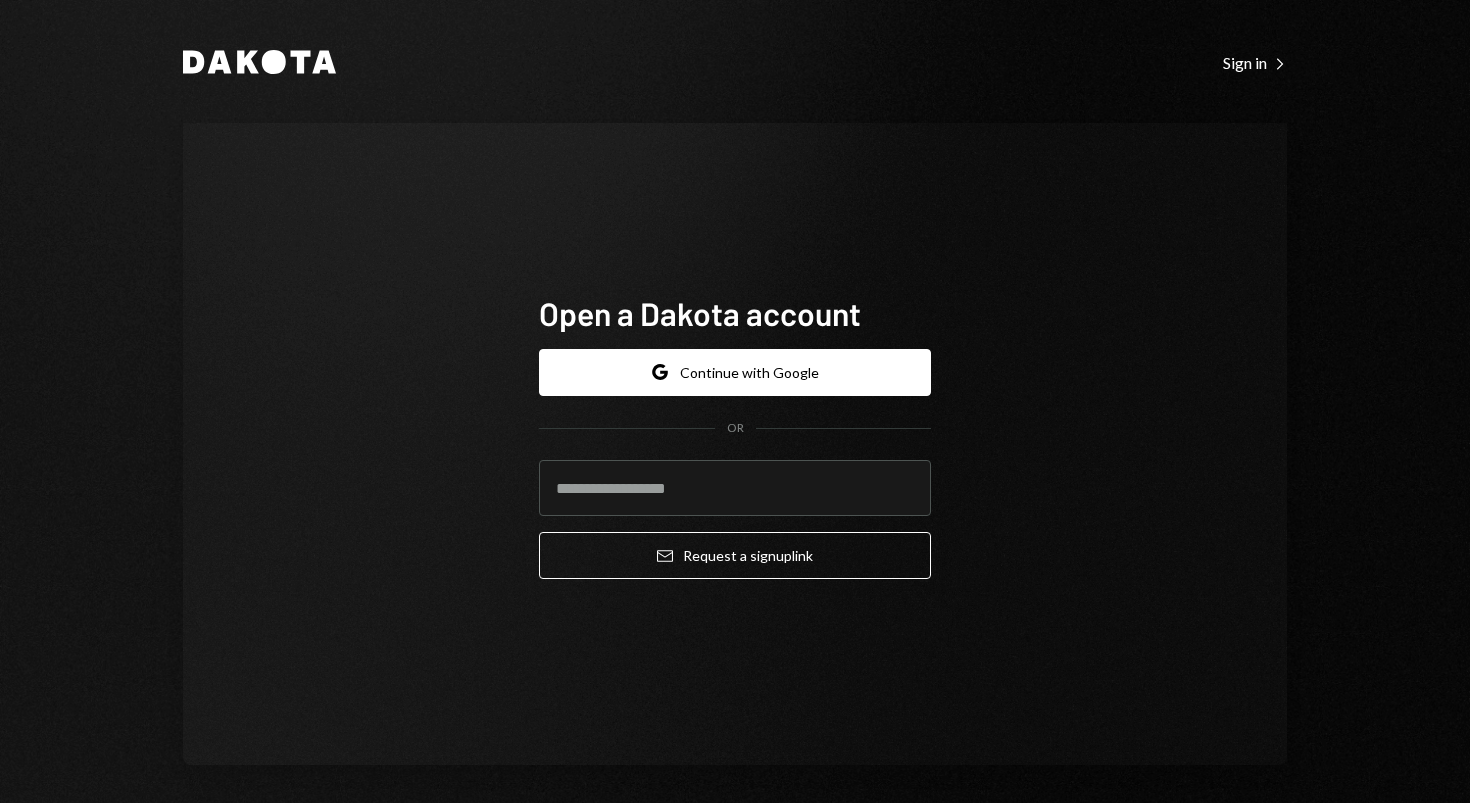 scroll, scrollTop: 0, scrollLeft: 0, axis: both 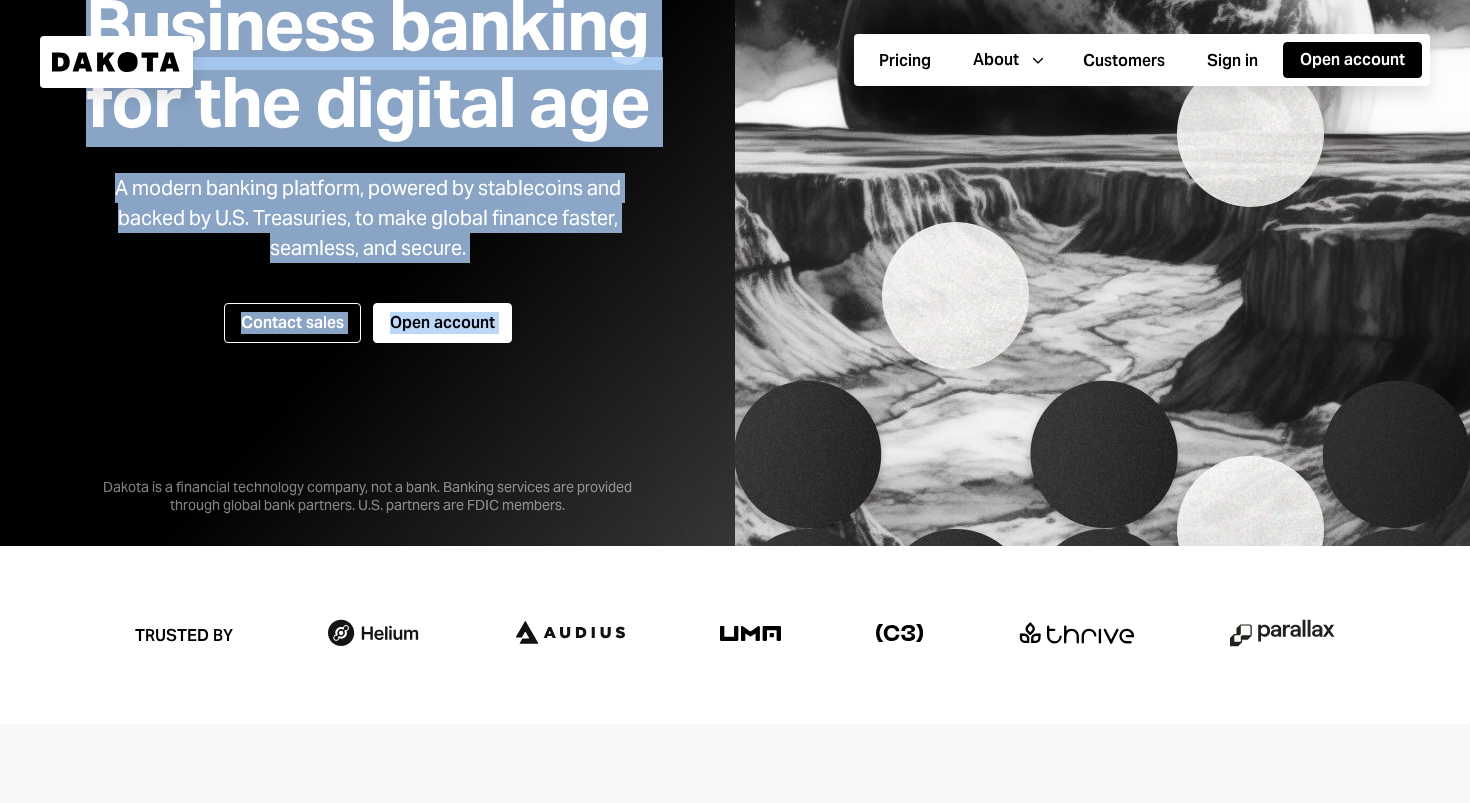 drag, startPoint x: 266, startPoint y: 523, endPoint x: 296, endPoint y: 452, distance: 77.07788 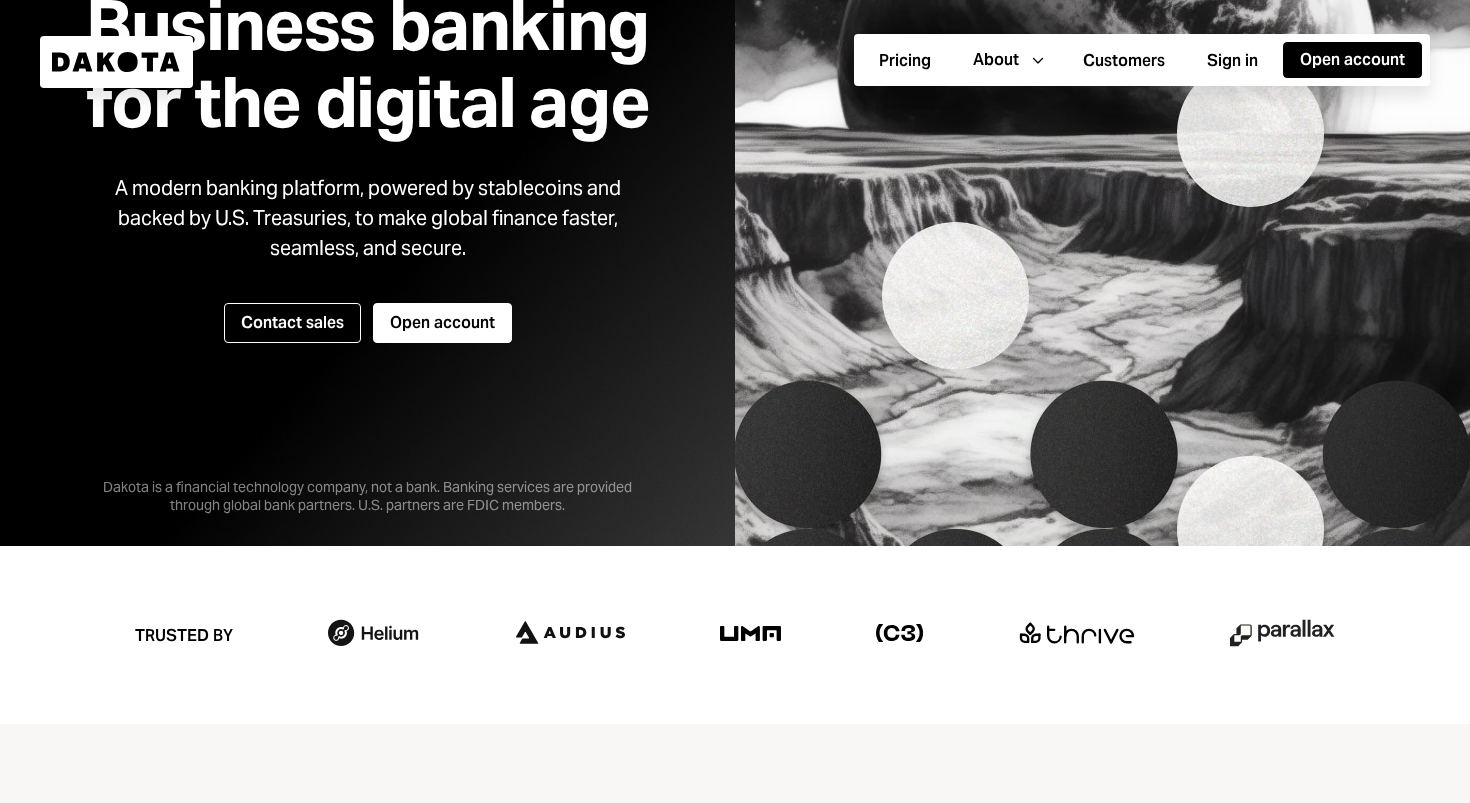 click on "Dakota is a financial technology company, not a bank. Banking services are provided through global bank partners. U.S. partners are FDIC members." at bounding box center (368, 480) 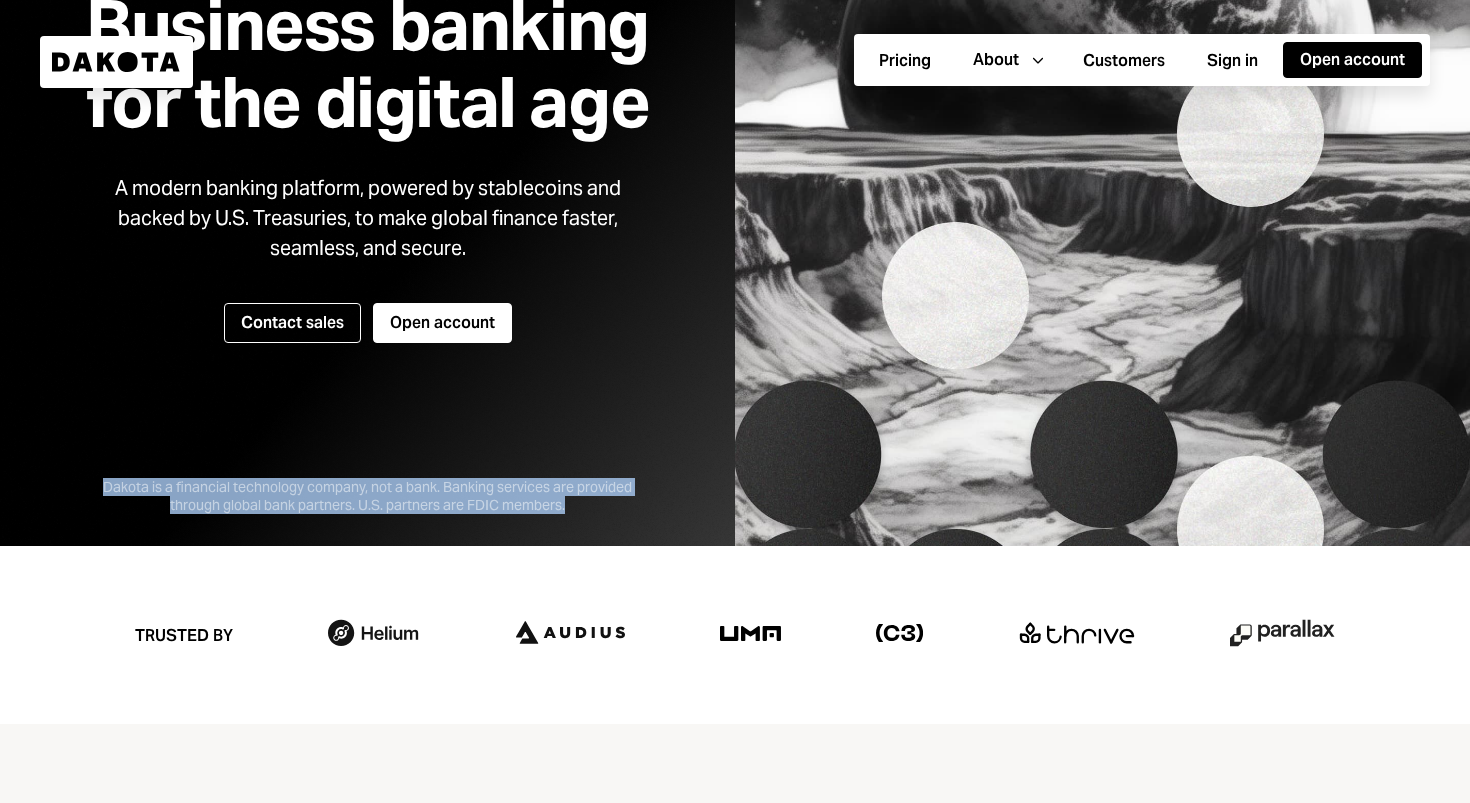 drag, startPoint x: 80, startPoint y: 489, endPoint x: 588, endPoint y: 507, distance: 508.3188 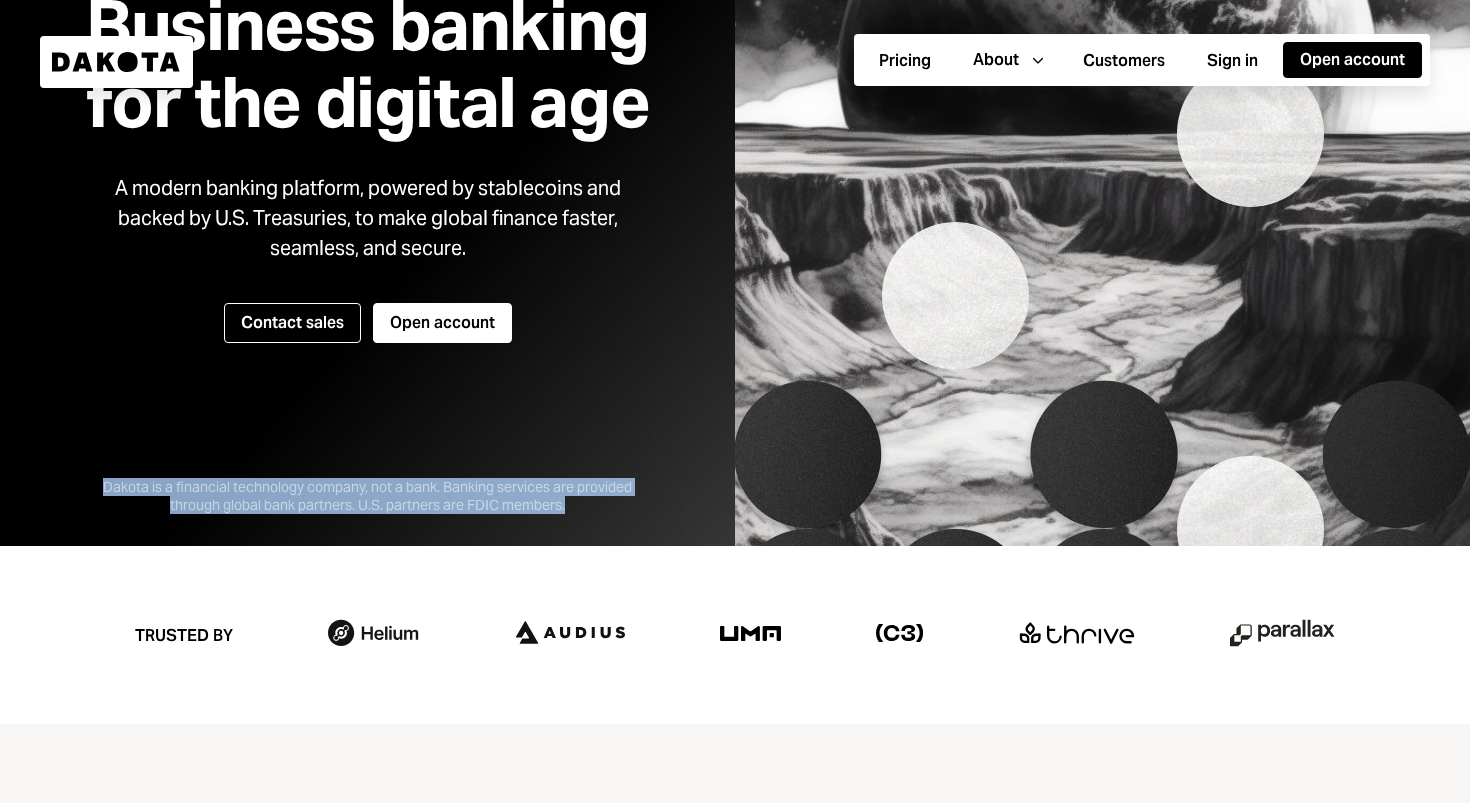 click at bounding box center (574, 515) 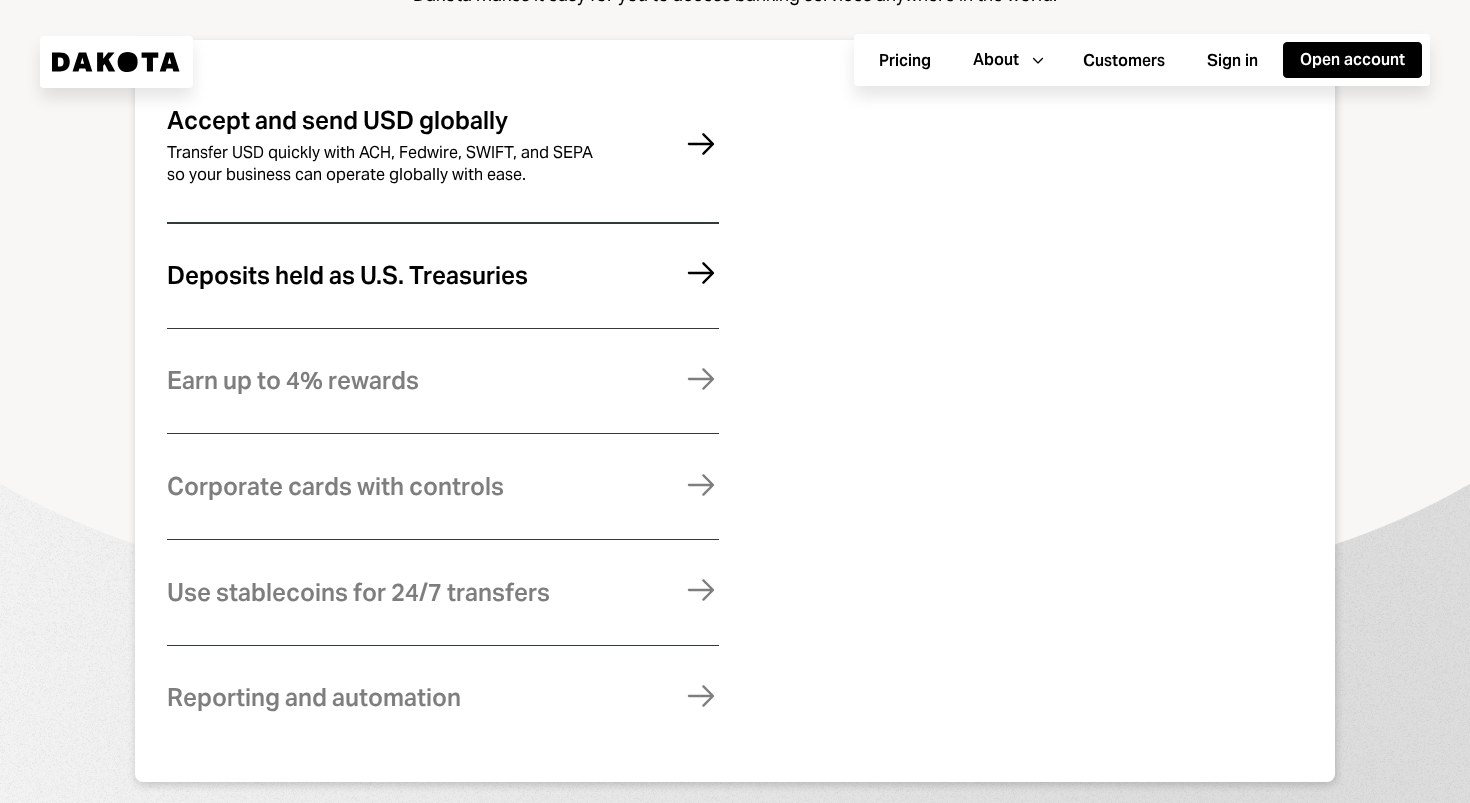 scroll, scrollTop: 1166, scrollLeft: 0, axis: vertical 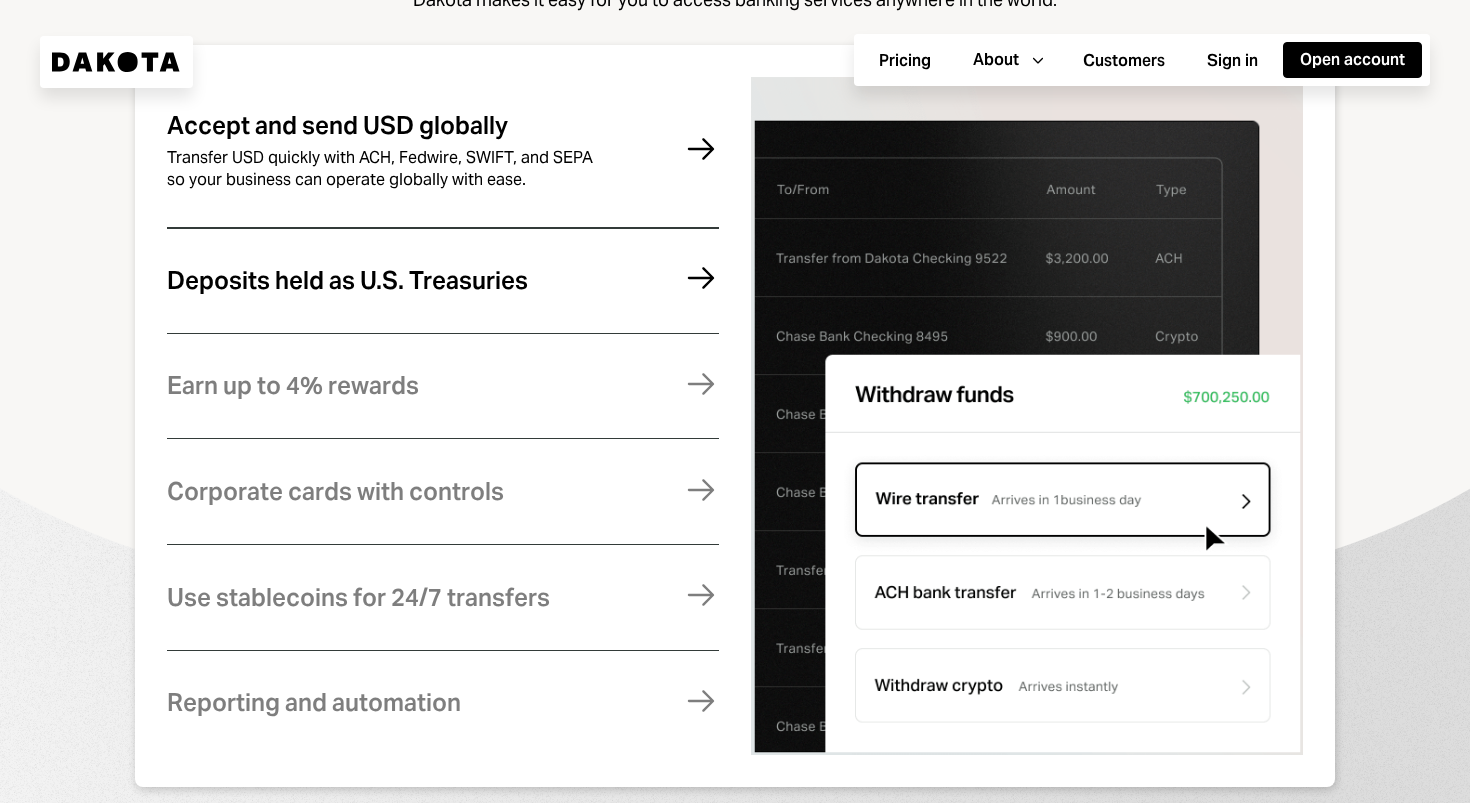 click on "Deposits held as U.S. Treasuries Funds are fully backed by U.S. Treasuries and remain under your control — not on a bank’s balance sheet. Right Arrow" at bounding box center [443, 281] 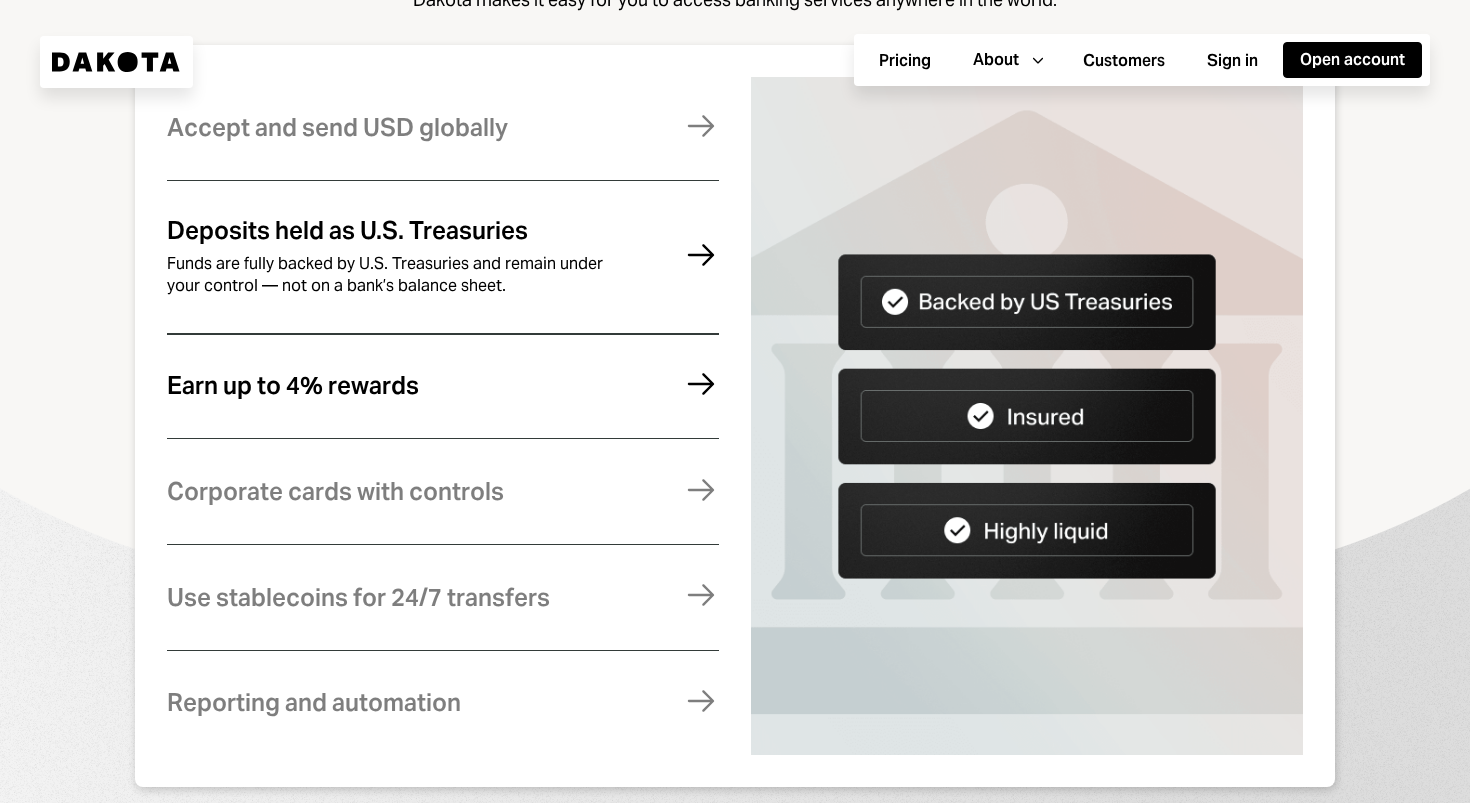 click on "Earn up to 4% rewards Earn rewards on your Dakota balance. For higher returns, access risk-adjusted yield through secure DeFi lending. Right Arrow" at bounding box center [443, 386] 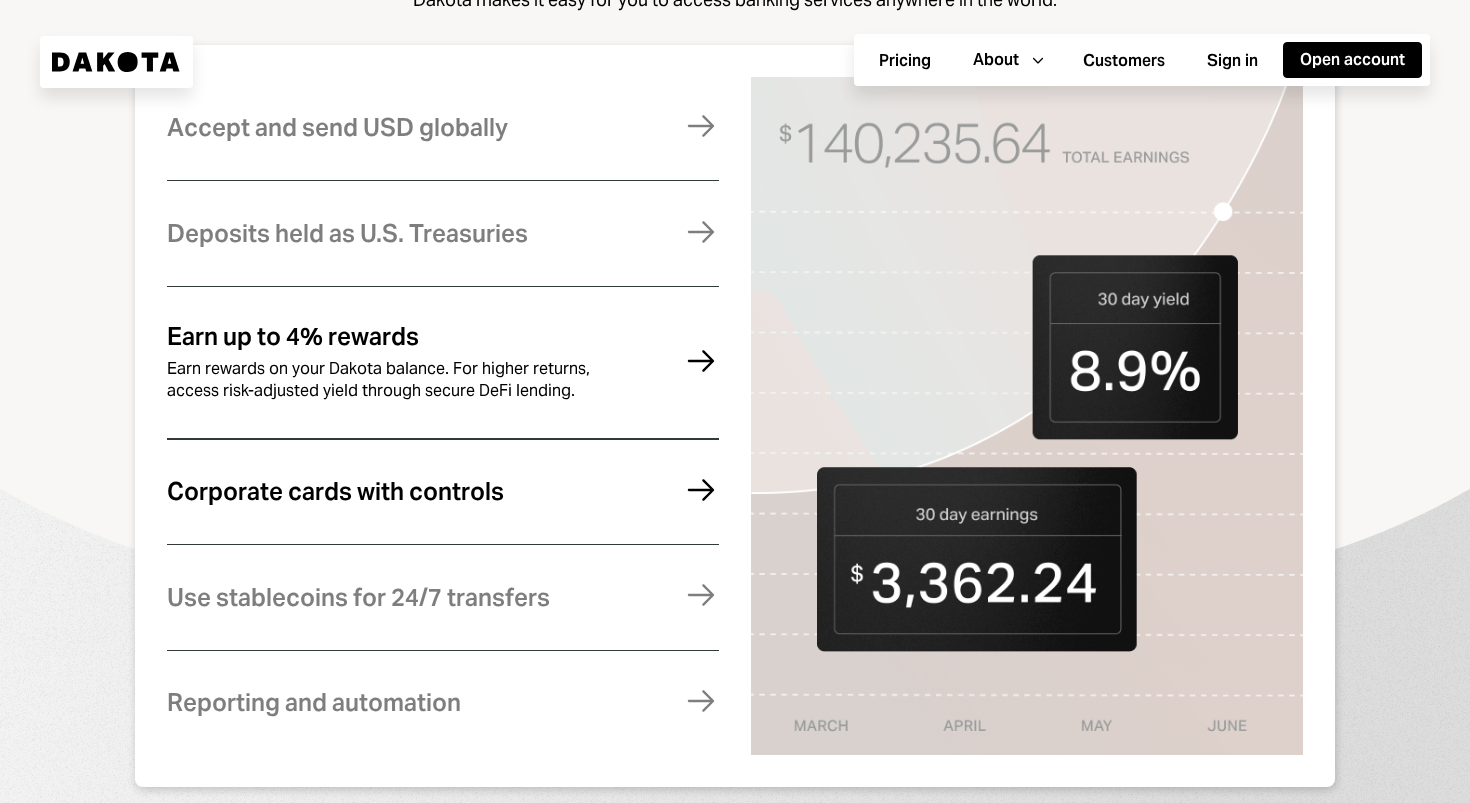 click on "Corporate cards with controls Manage expenses effortlessly with virtual and physical cards, complete with spend controls and policies. Right Arrow" at bounding box center [443, 492] 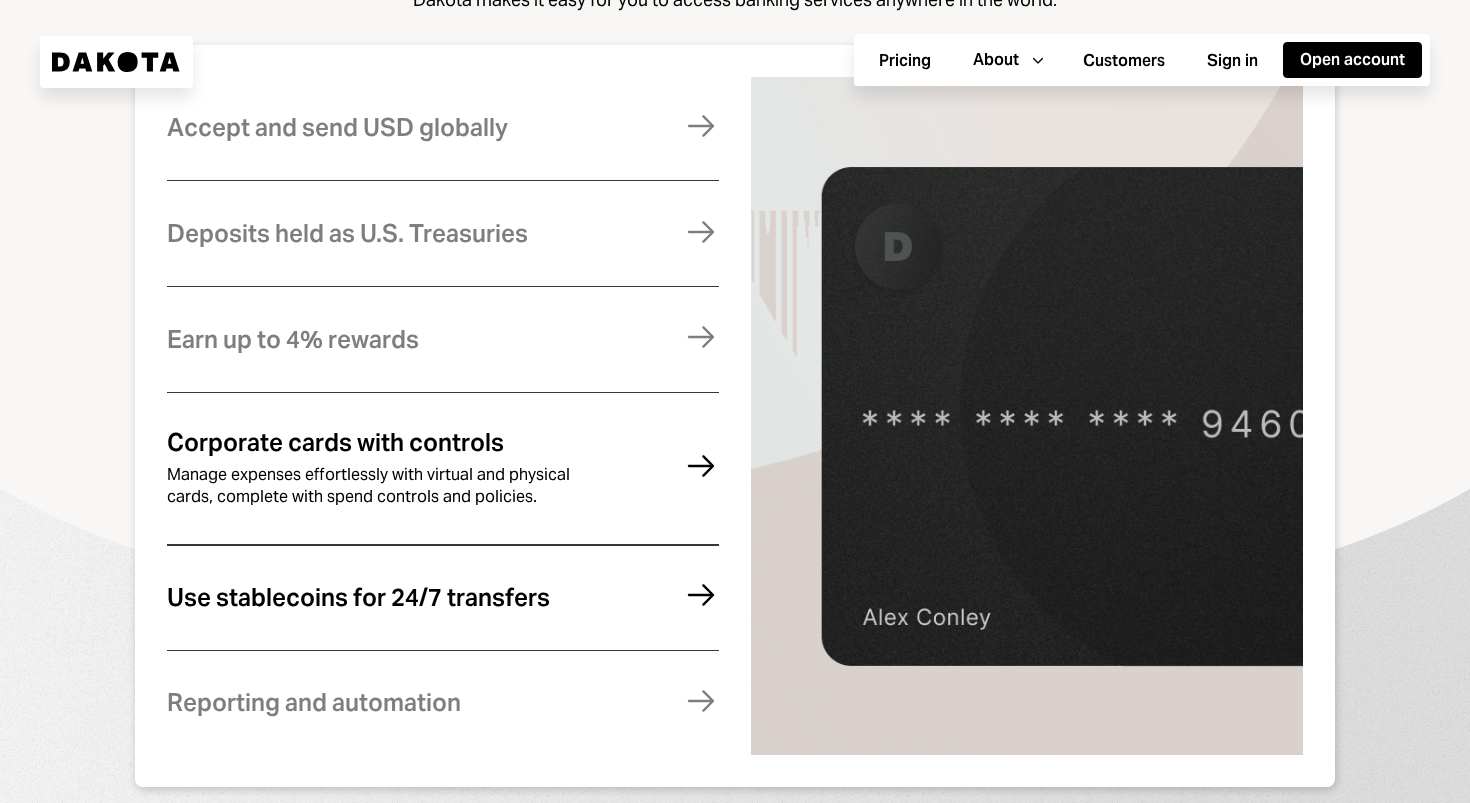 click on "Use stablecoins for 24/7 transfers Move money instantly and globally, without fees, using stablecoins. Right Arrow" at bounding box center [443, 598] 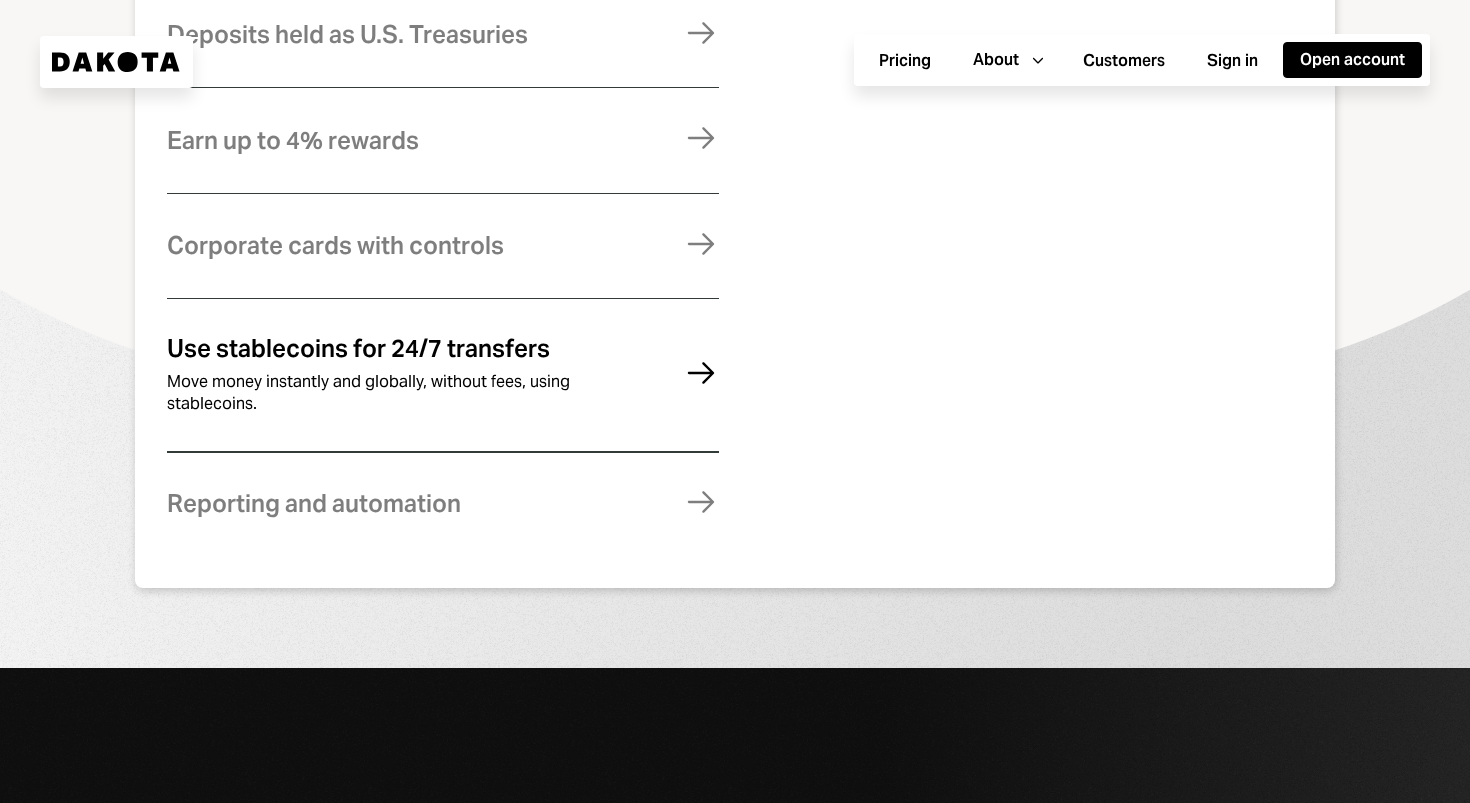 scroll, scrollTop: 1368, scrollLeft: 0, axis: vertical 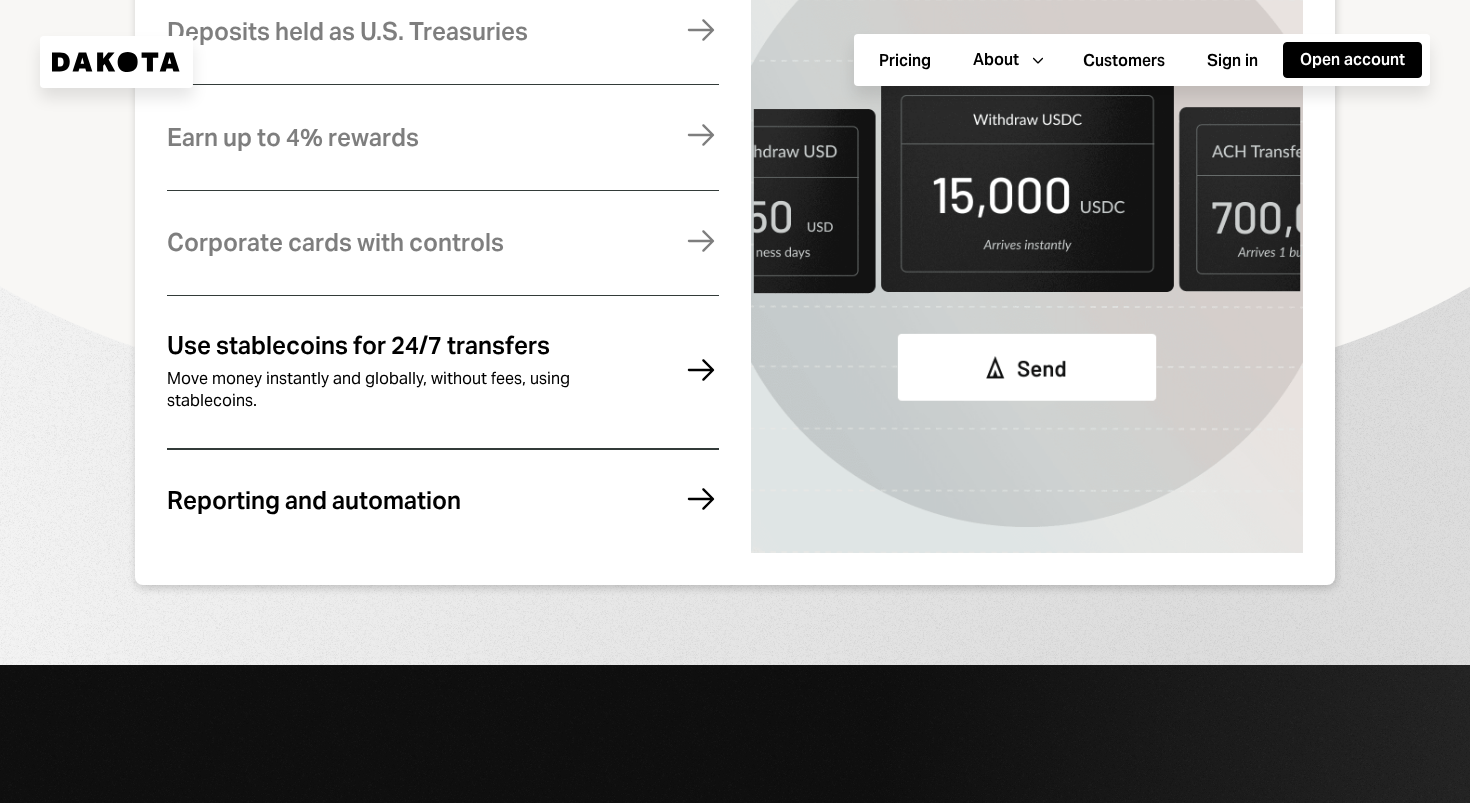 click on "Reporting and automation Stay compliant, eliminate errors, and reconcile your accounts faster with accounting software integrations. Right Arrow" at bounding box center [443, 501] 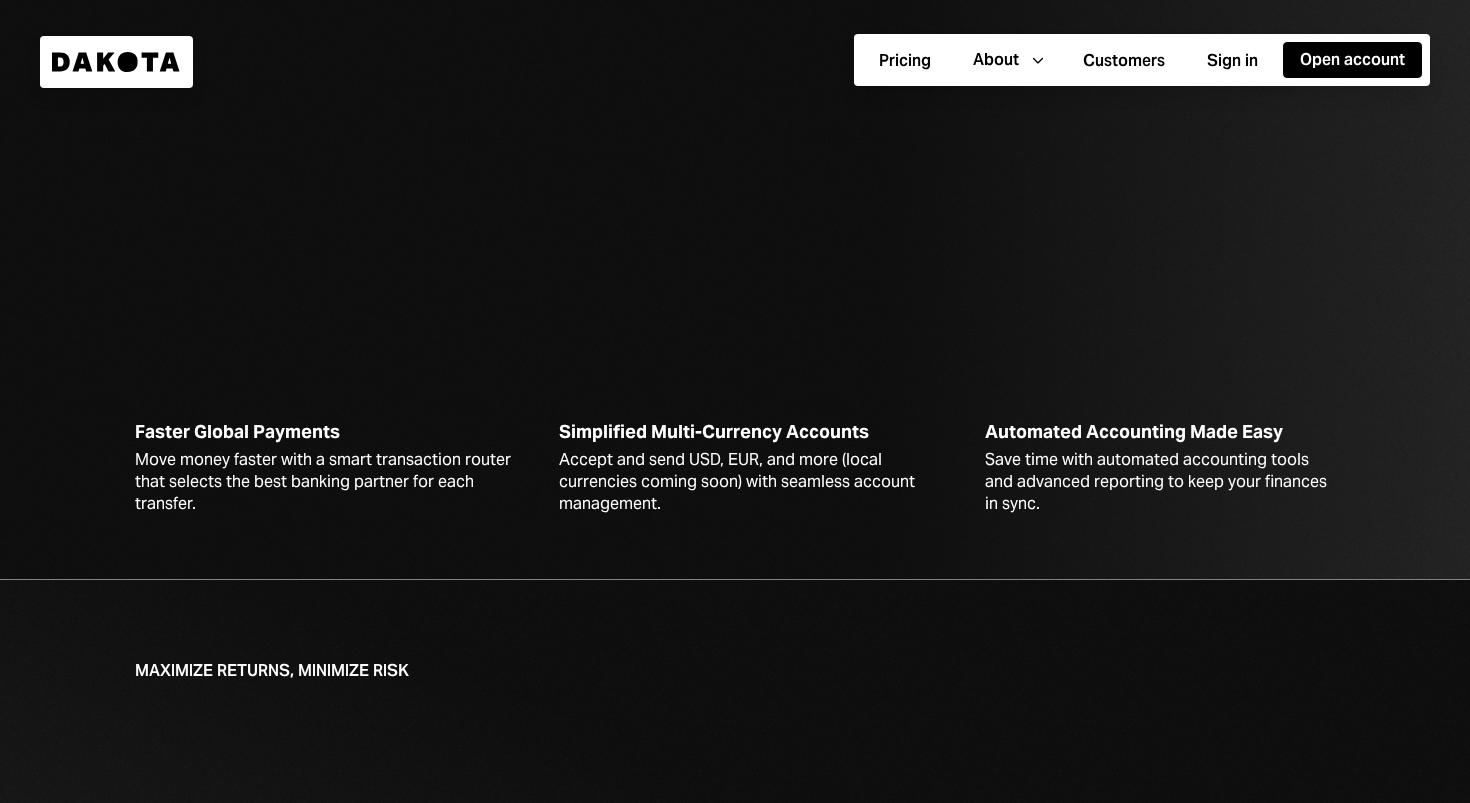 scroll, scrollTop: 2606, scrollLeft: 0, axis: vertical 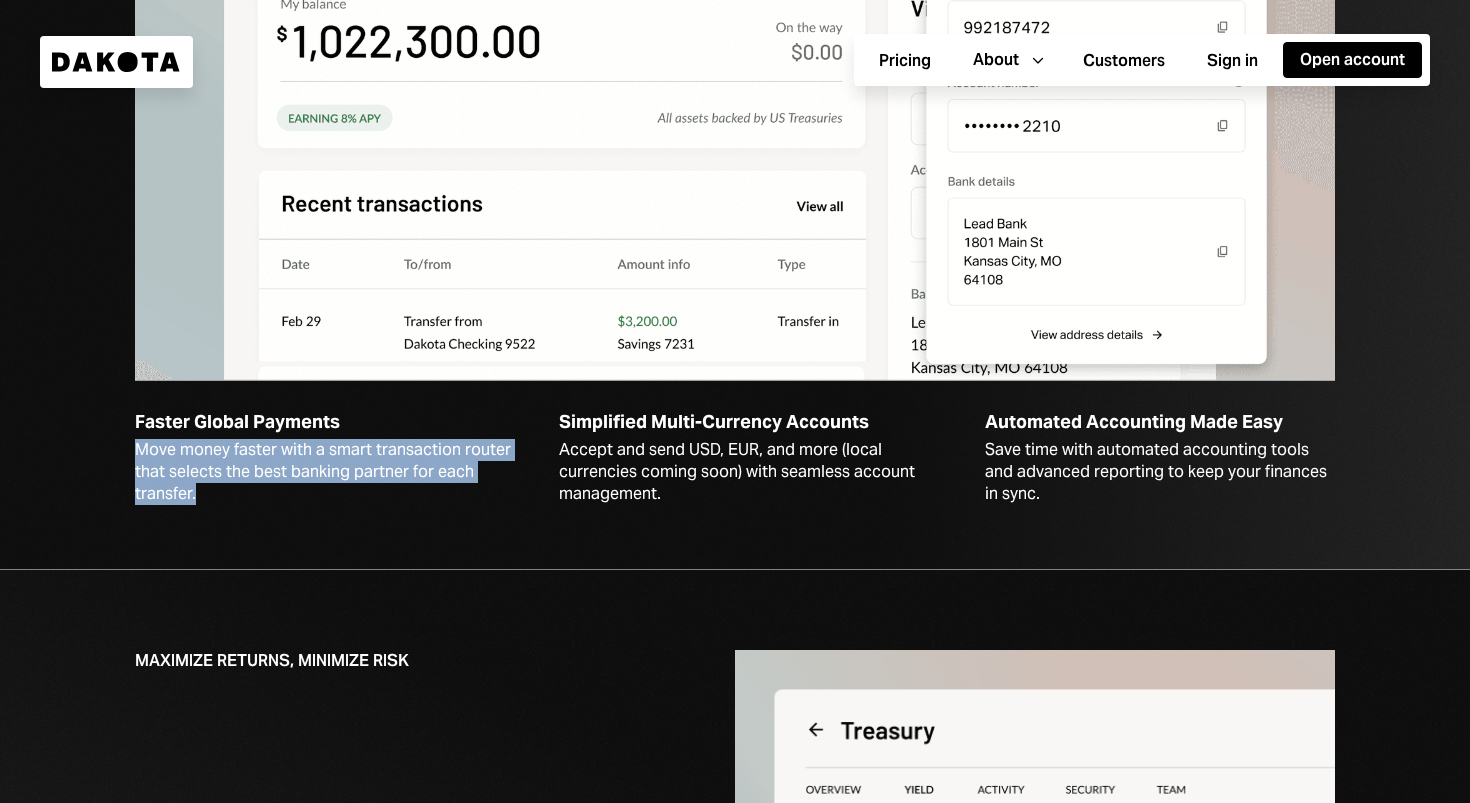 drag, startPoint x: 375, startPoint y: 492, endPoint x: 384, endPoint y: 416, distance: 76.53104 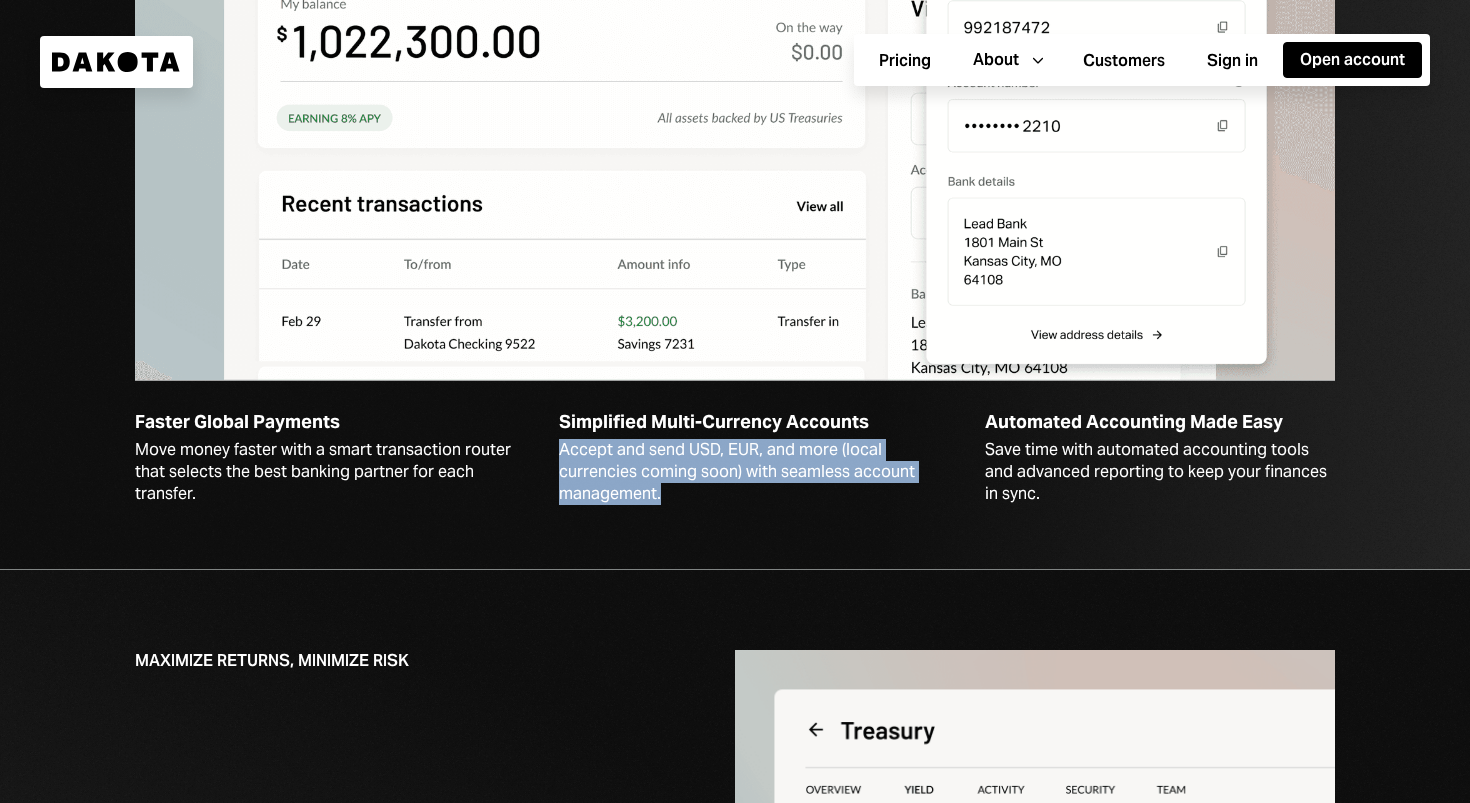 drag, startPoint x: 702, startPoint y: 496, endPoint x: 557, endPoint y: 451, distance: 151.82227 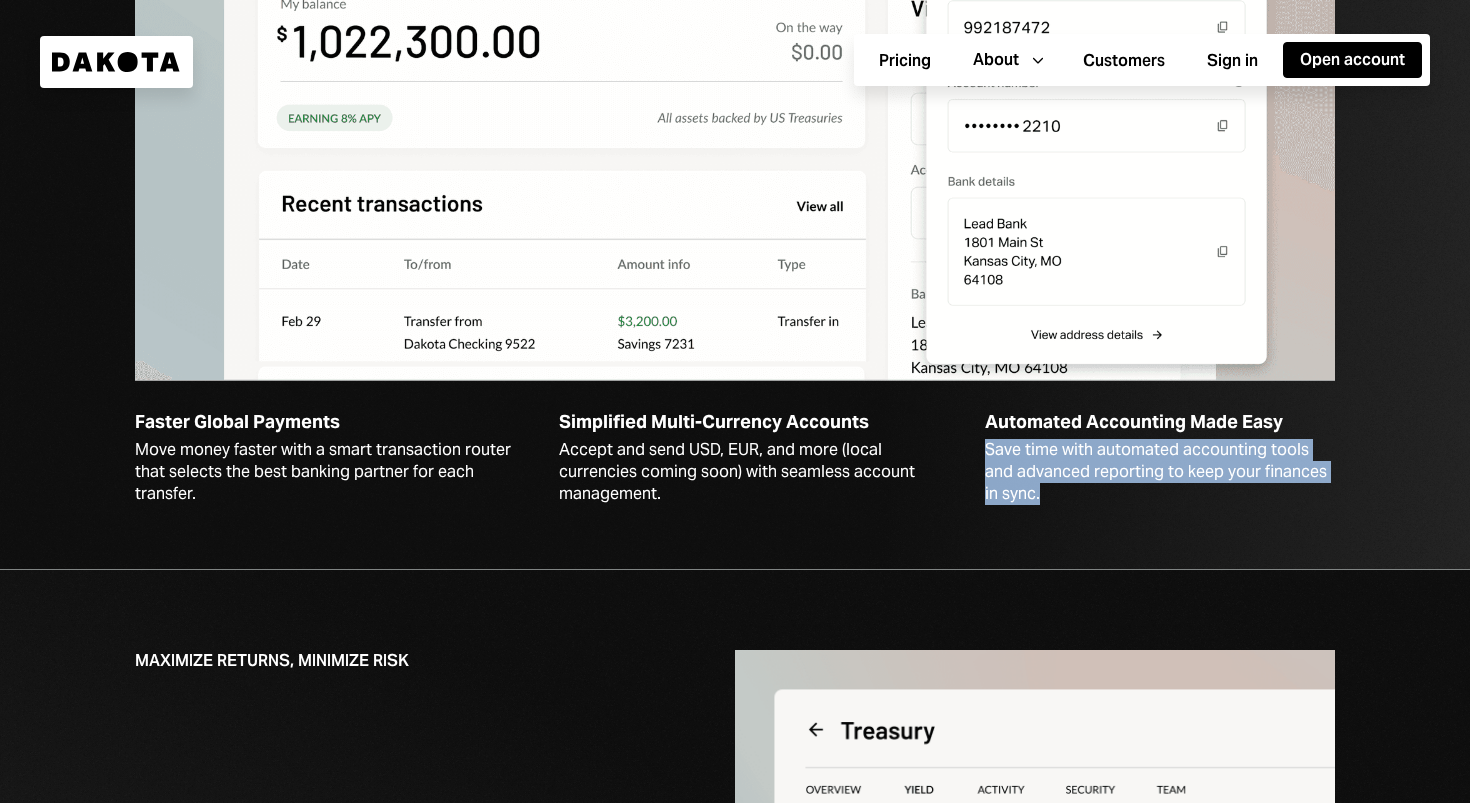 drag, startPoint x: 1054, startPoint y: 486, endPoint x: 981, endPoint y: 451, distance: 80.95678 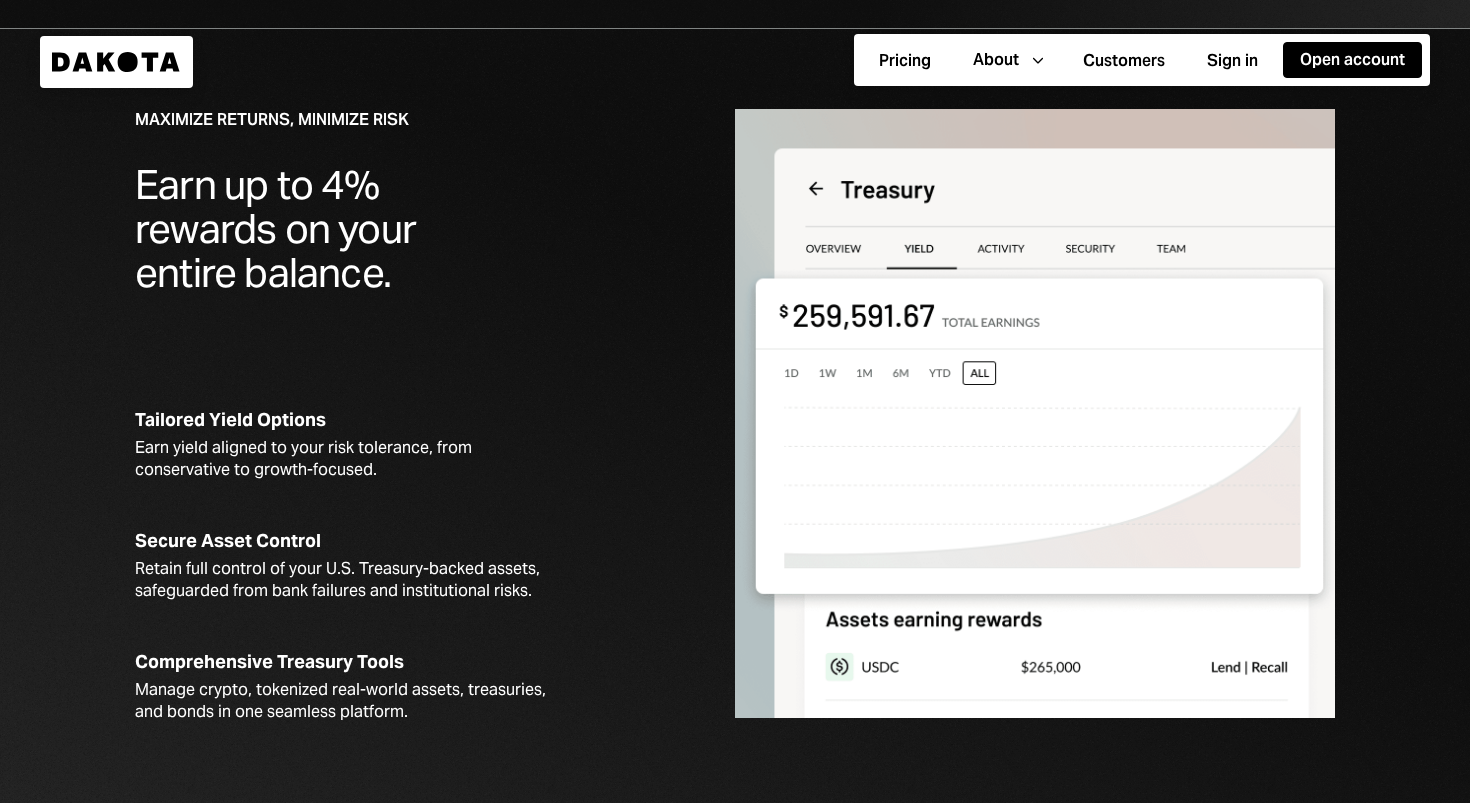 scroll, scrollTop: 3148, scrollLeft: 0, axis: vertical 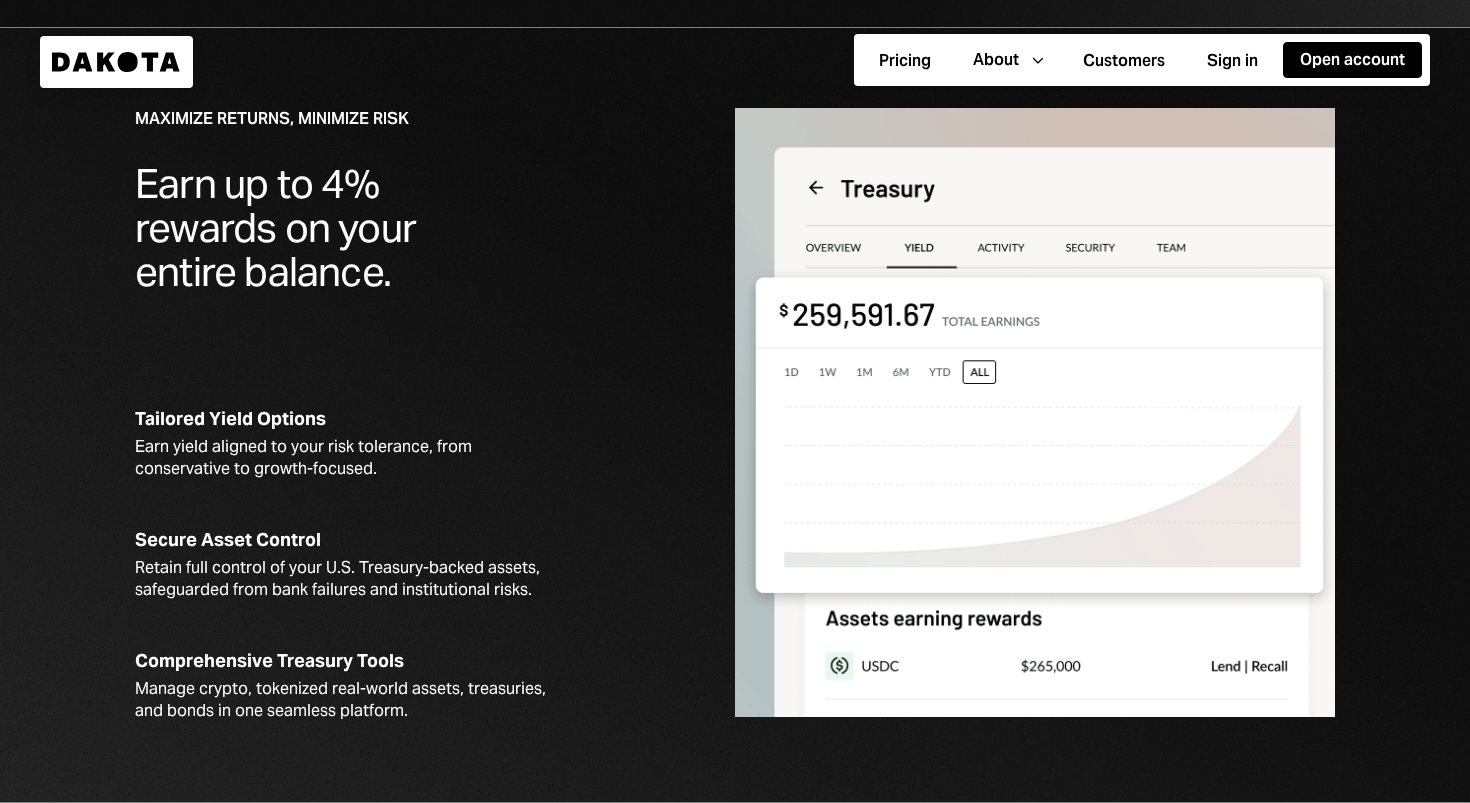 click on "Earn up to 4% rewards on your entire balance." at bounding box center (322, 228) 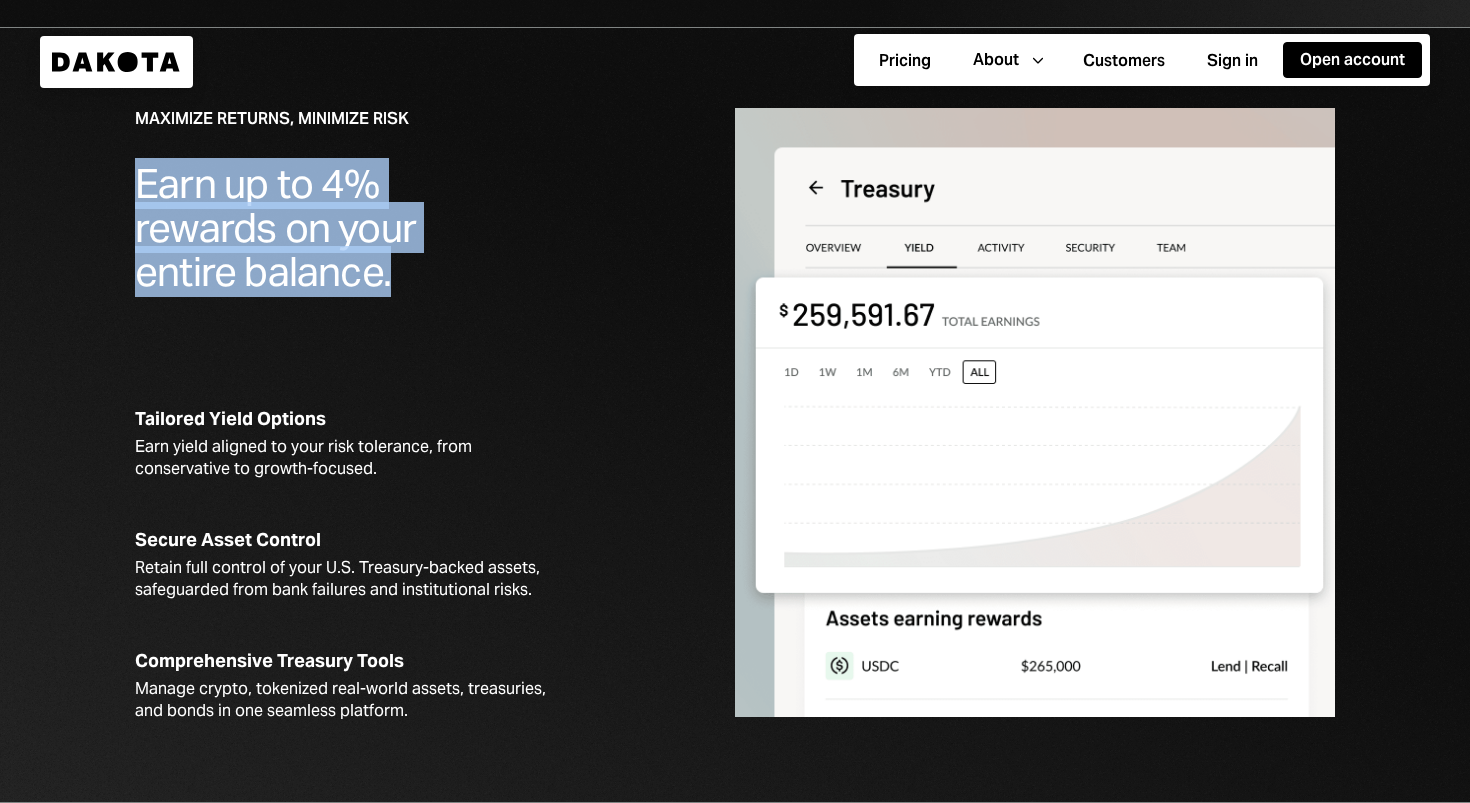 drag, startPoint x: 410, startPoint y: 278, endPoint x: 165, endPoint y: 145, distance: 278.7723 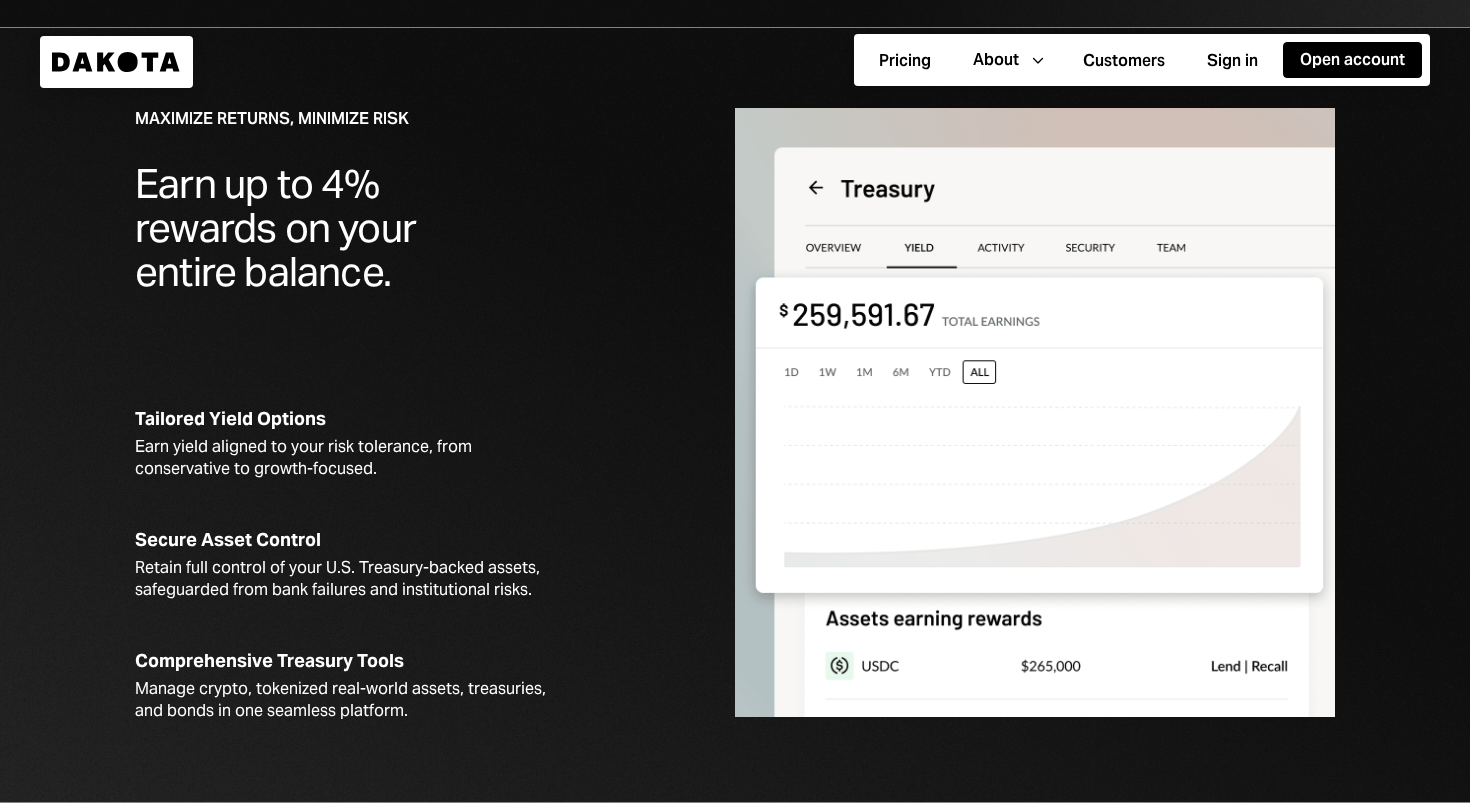 click on "Earn up to 4% rewards on your entire balance." at bounding box center (322, 228) 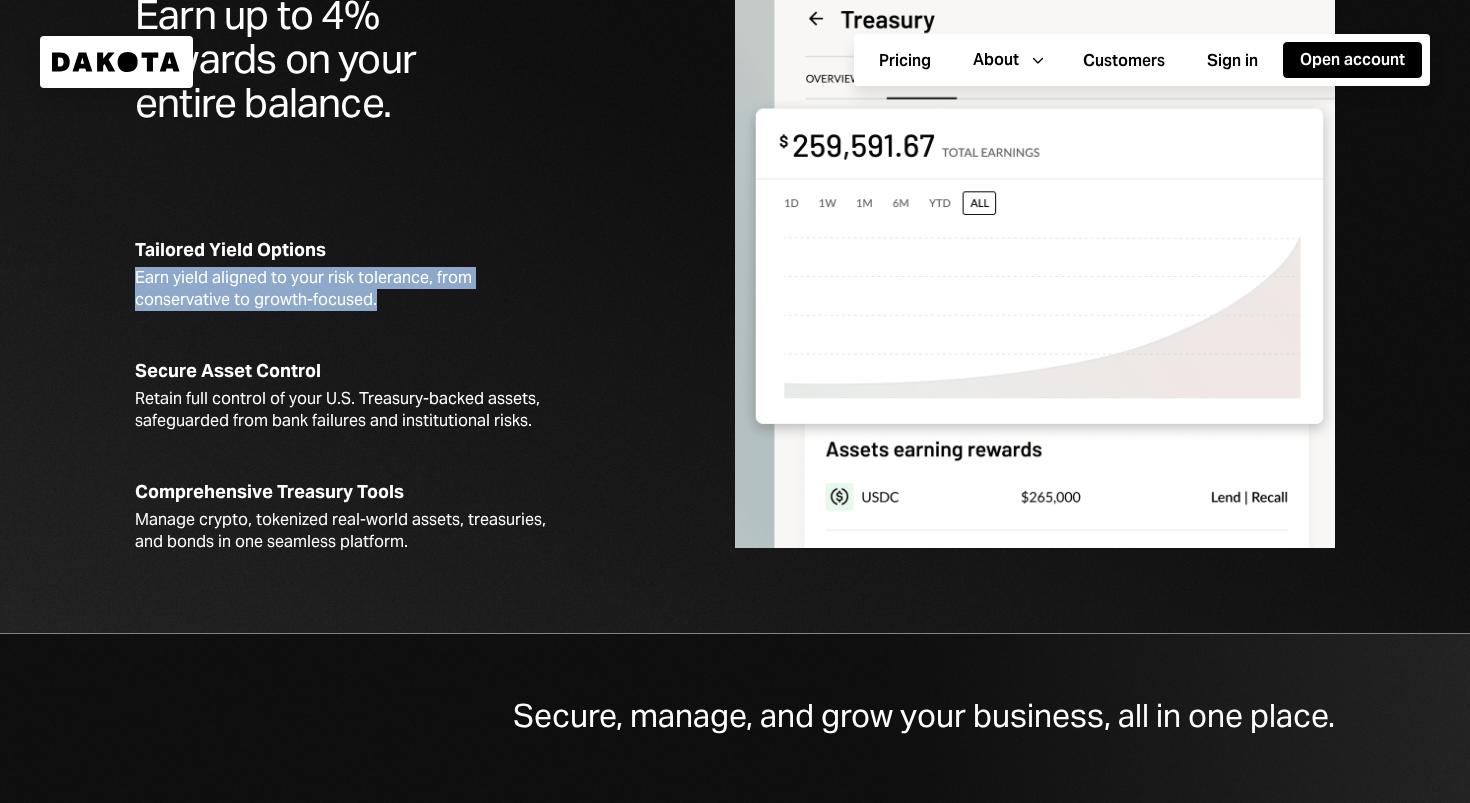 drag, startPoint x: 349, startPoint y: 297, endPoint x: 351, endPoint y: 248, distance: 49.0408 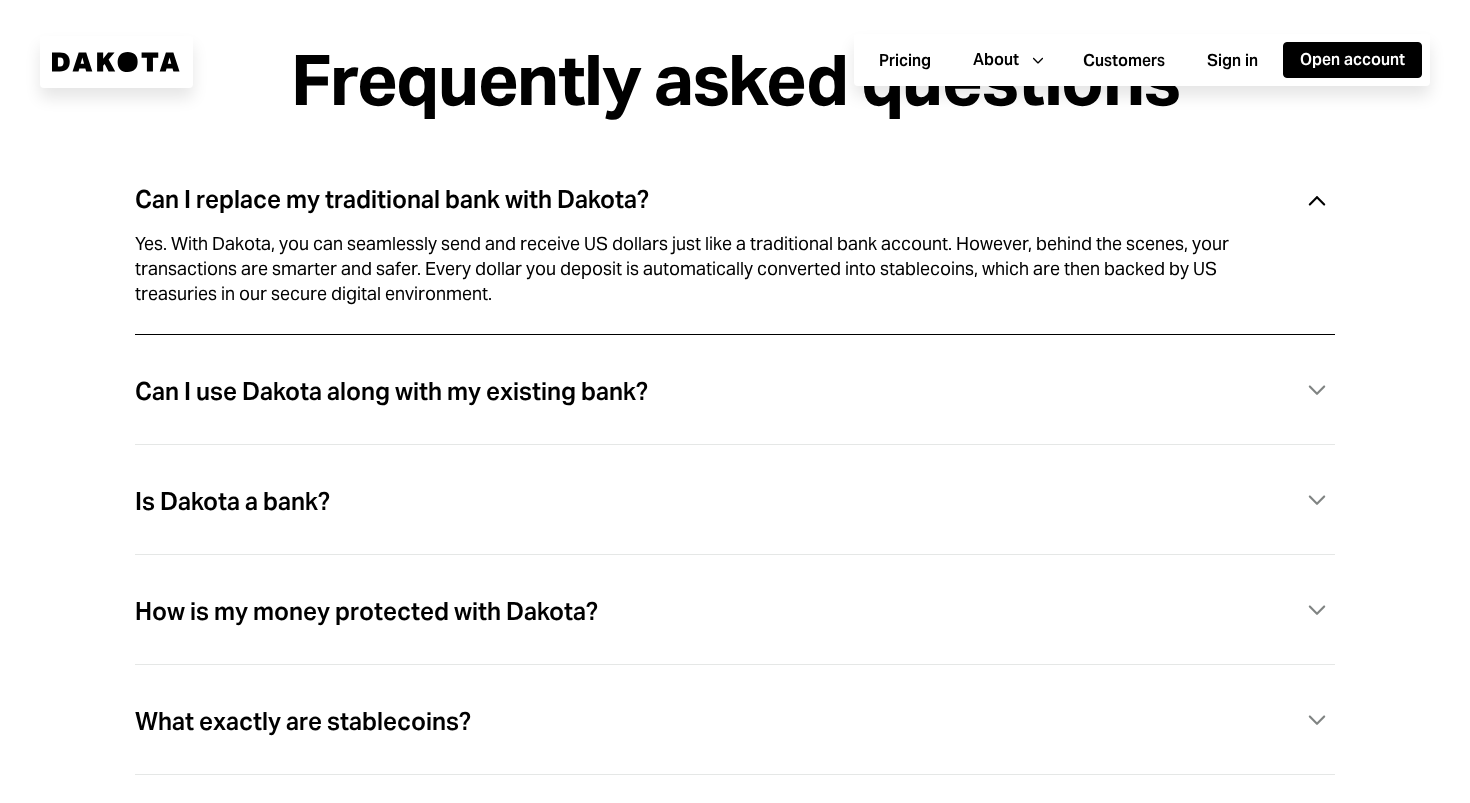 scroll, scrollTop: 5546, scrollLeft: 0, axis: vertical 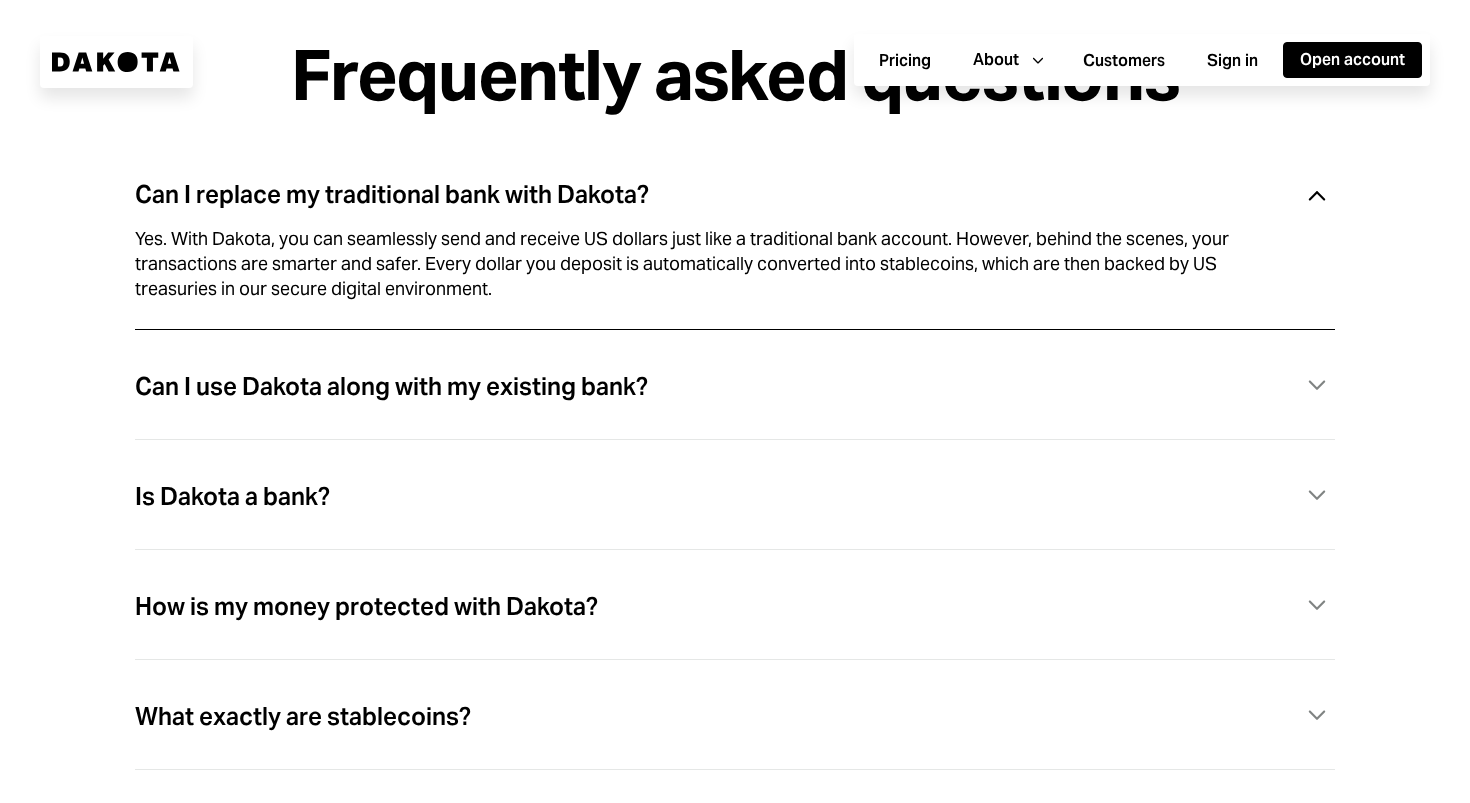 click on "Can I use Dakota along with my existing bank?" at bounding box center (391, 387) 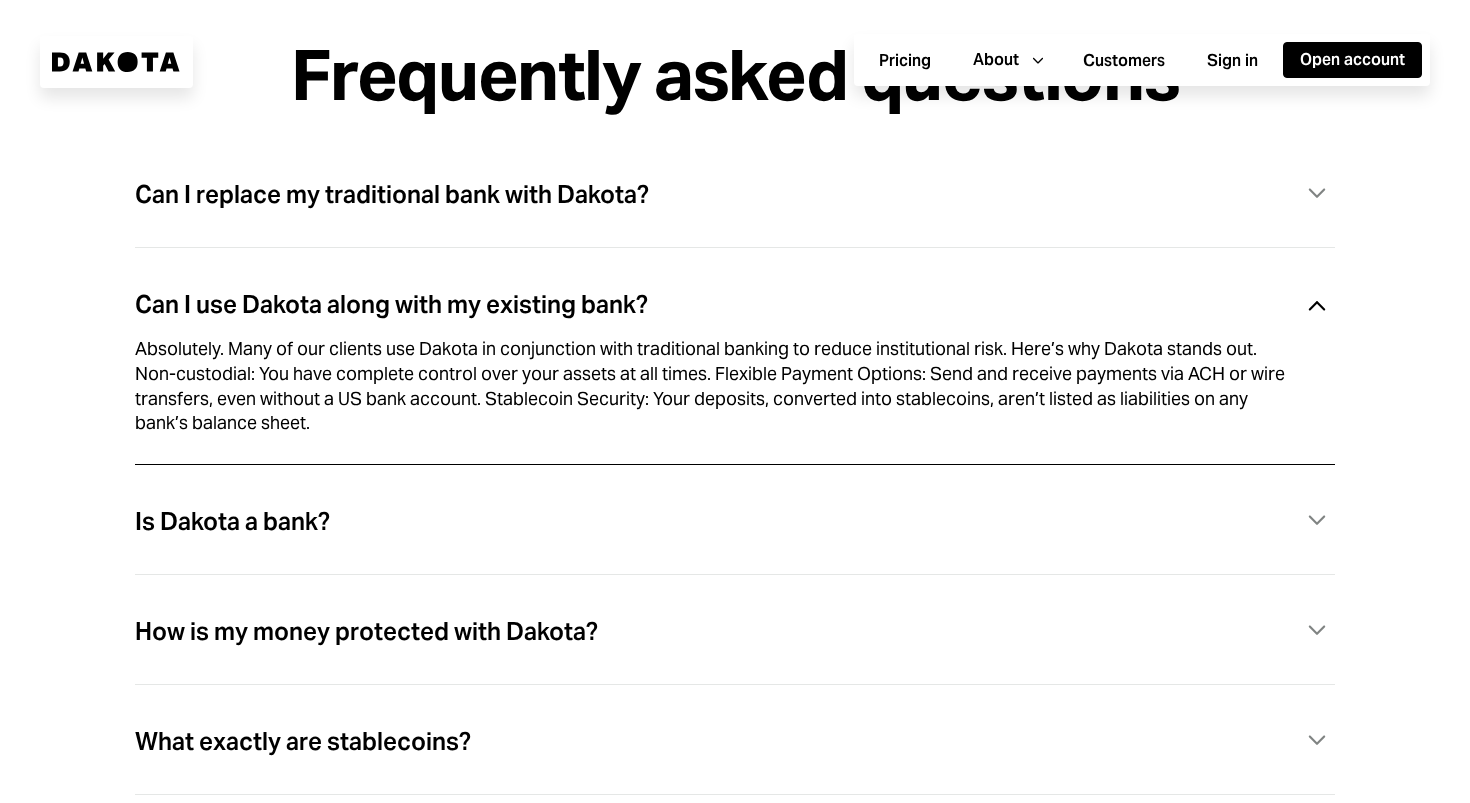 click on "Can I replace my traditional bank with Dakota?" at bounding box center (392, 195) 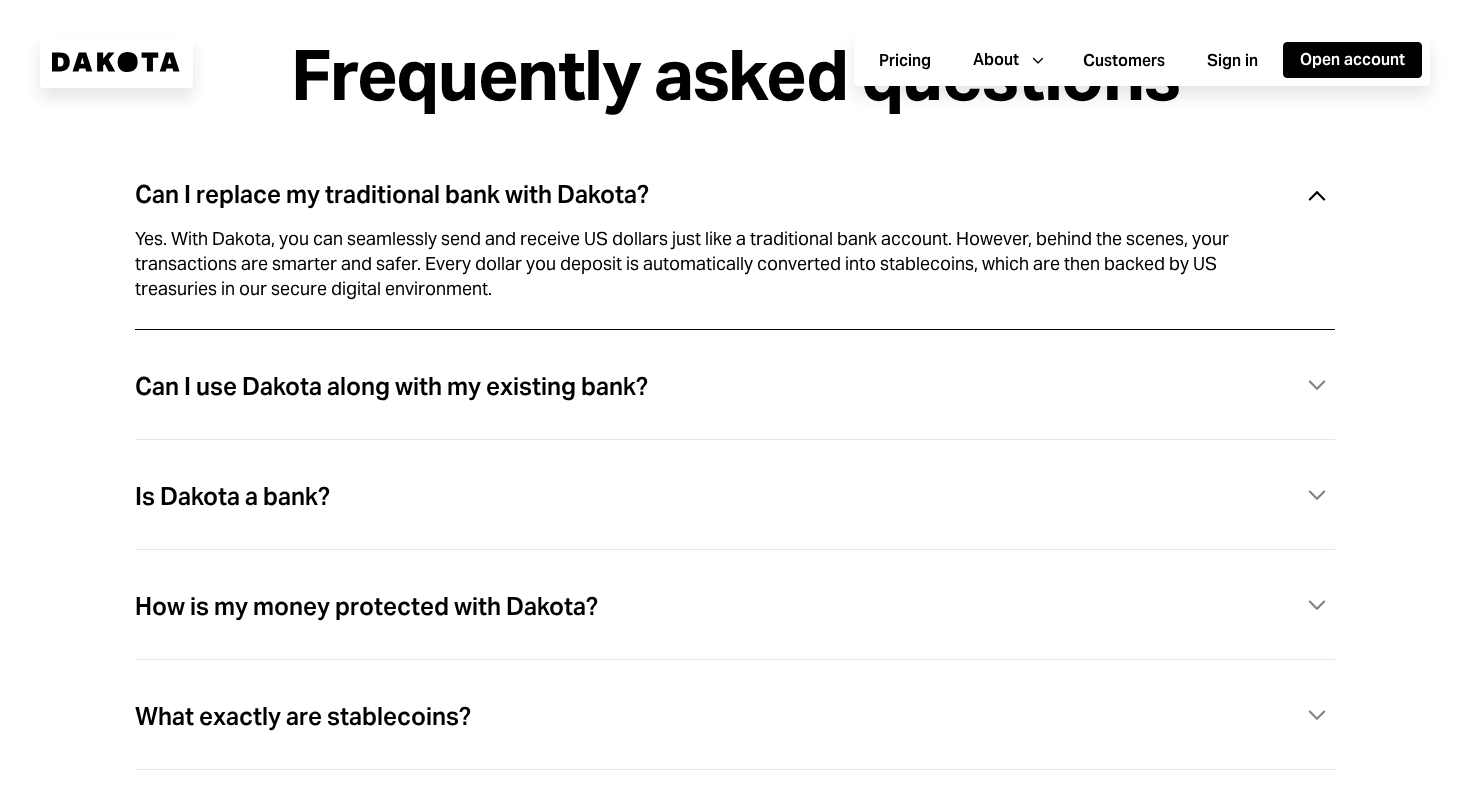 click on "Can I use Dakota along with my existing bank? Caret Down" at bounding box center (735, 409) 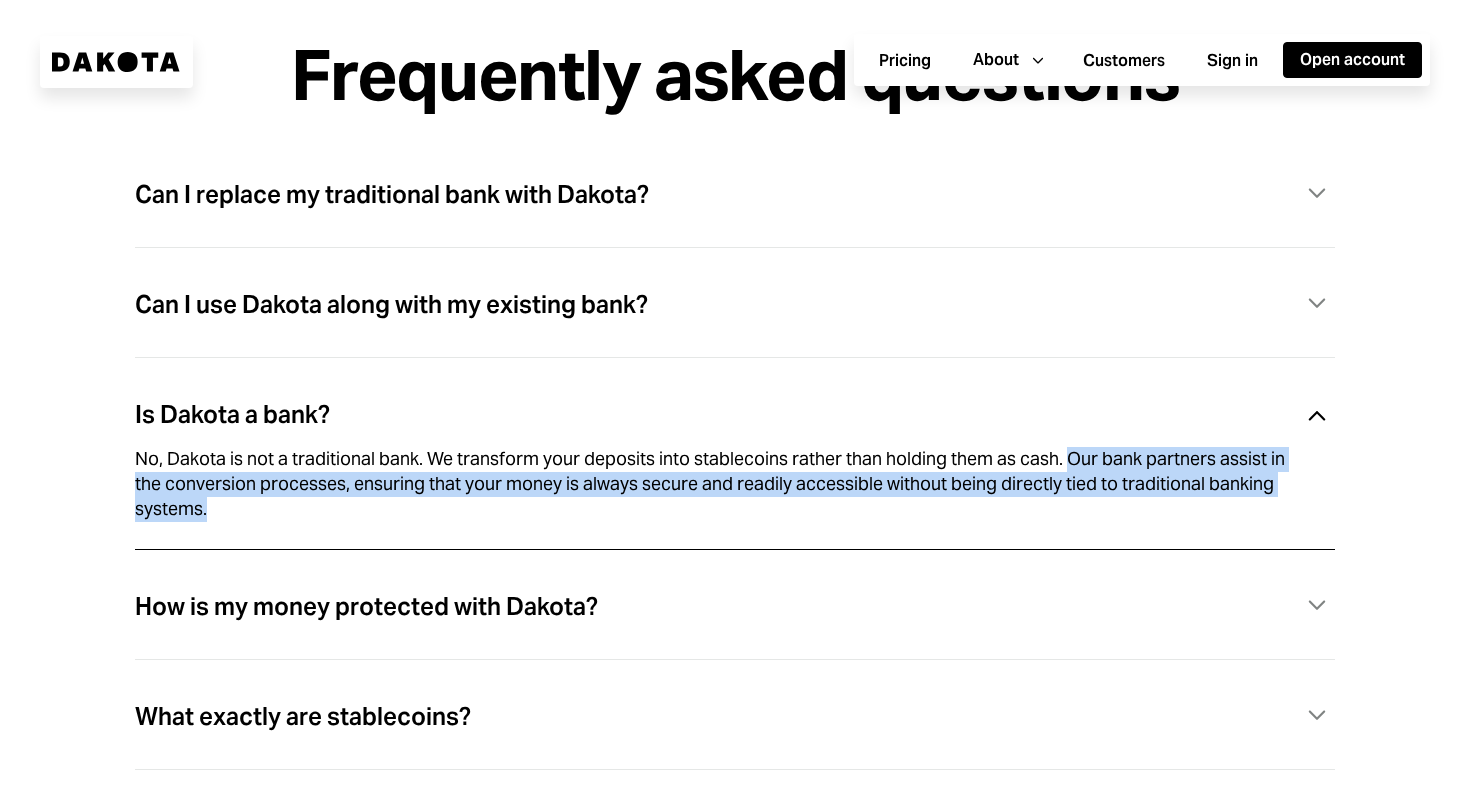 drag, startPoint x: 1068, startPoint y: 455, endPoint x: 1068, endPoint y: 507, distance: 52 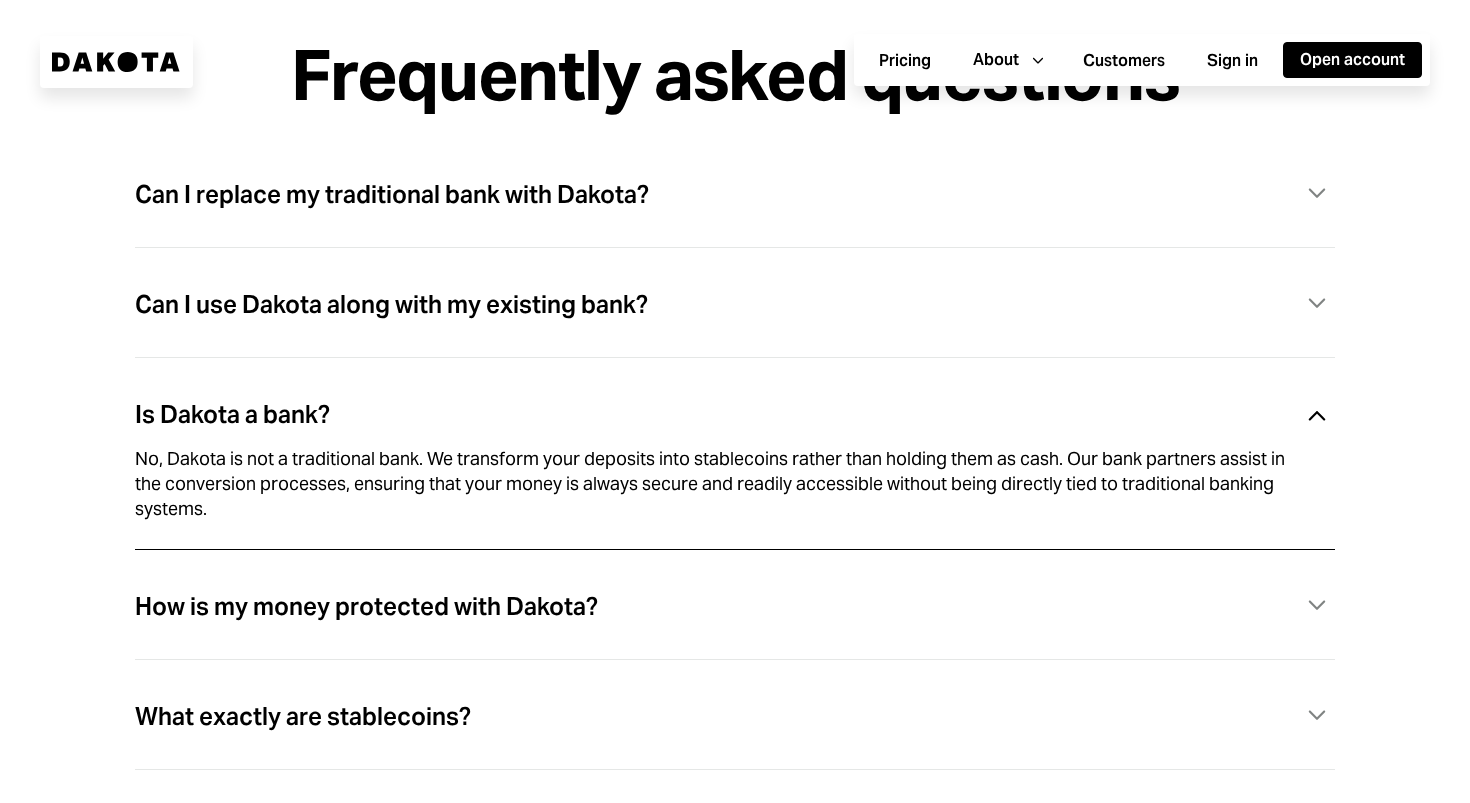 click on "Can I use Dakota along with my existing bank? Caret Down" at bounding box center [735, 327] 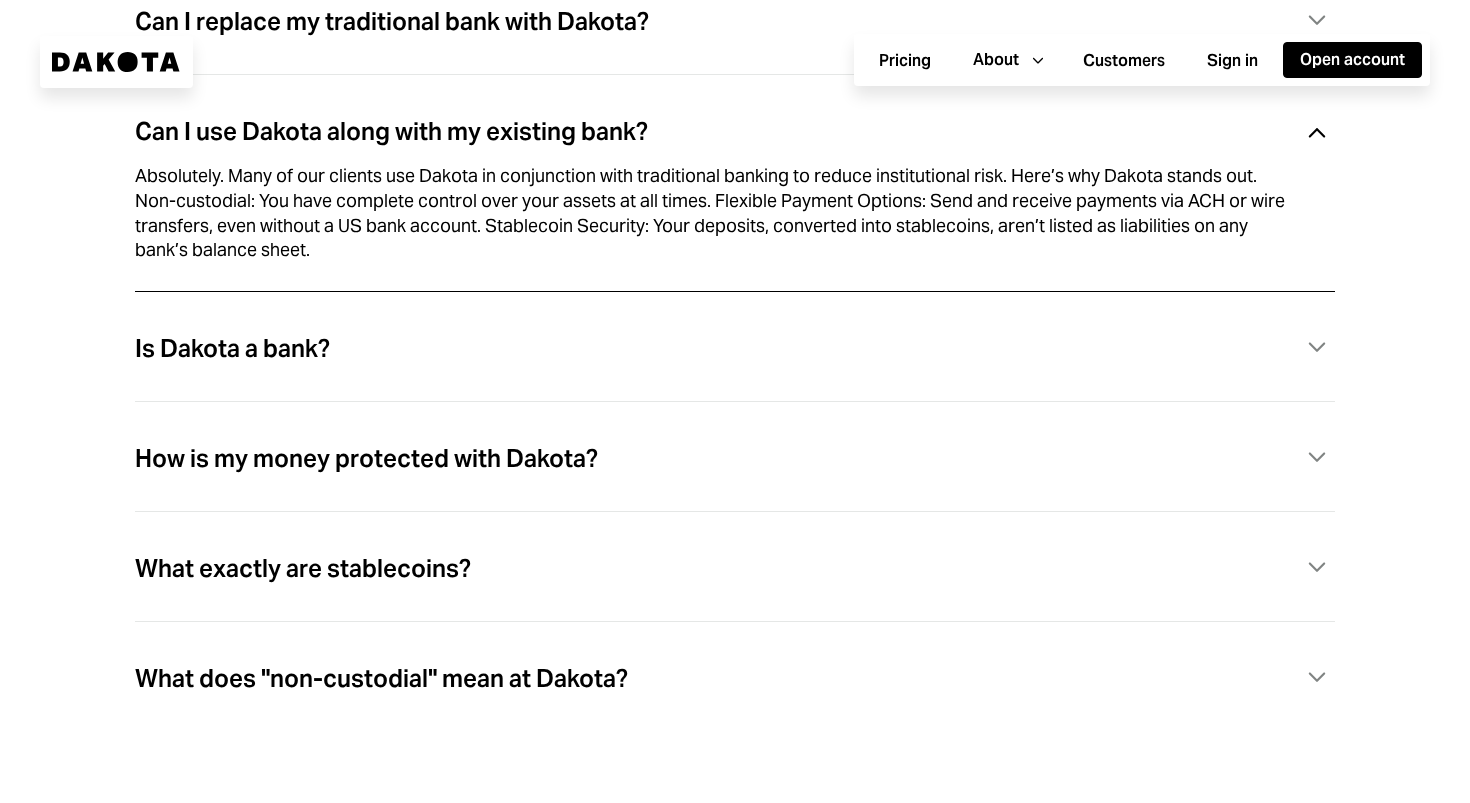 scroll, scrollTop: 5720, scrollLeft: 0, axis: vertical 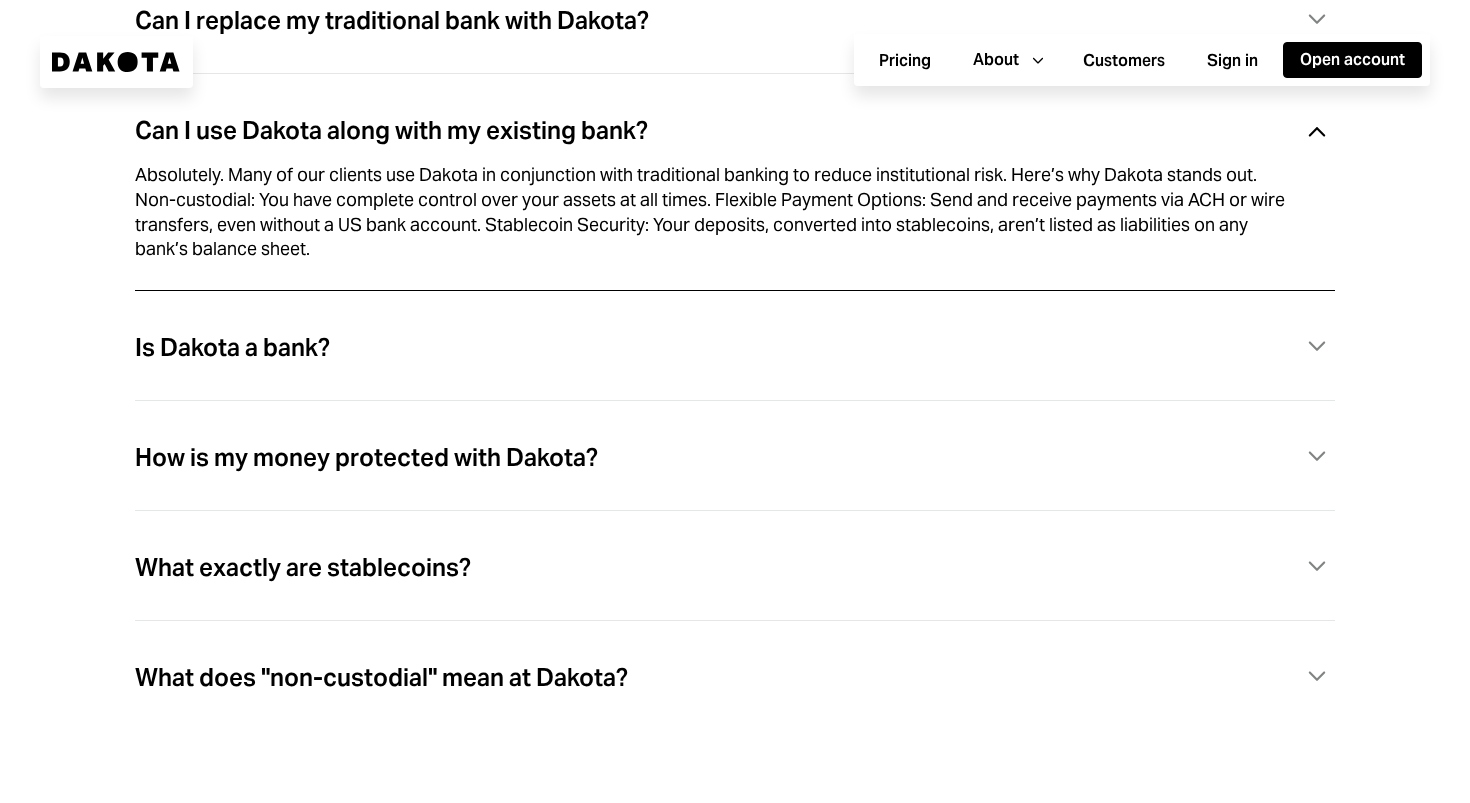 click on "How is my money protected with Dakota? Caret Down" at bounding box center [735, 457] 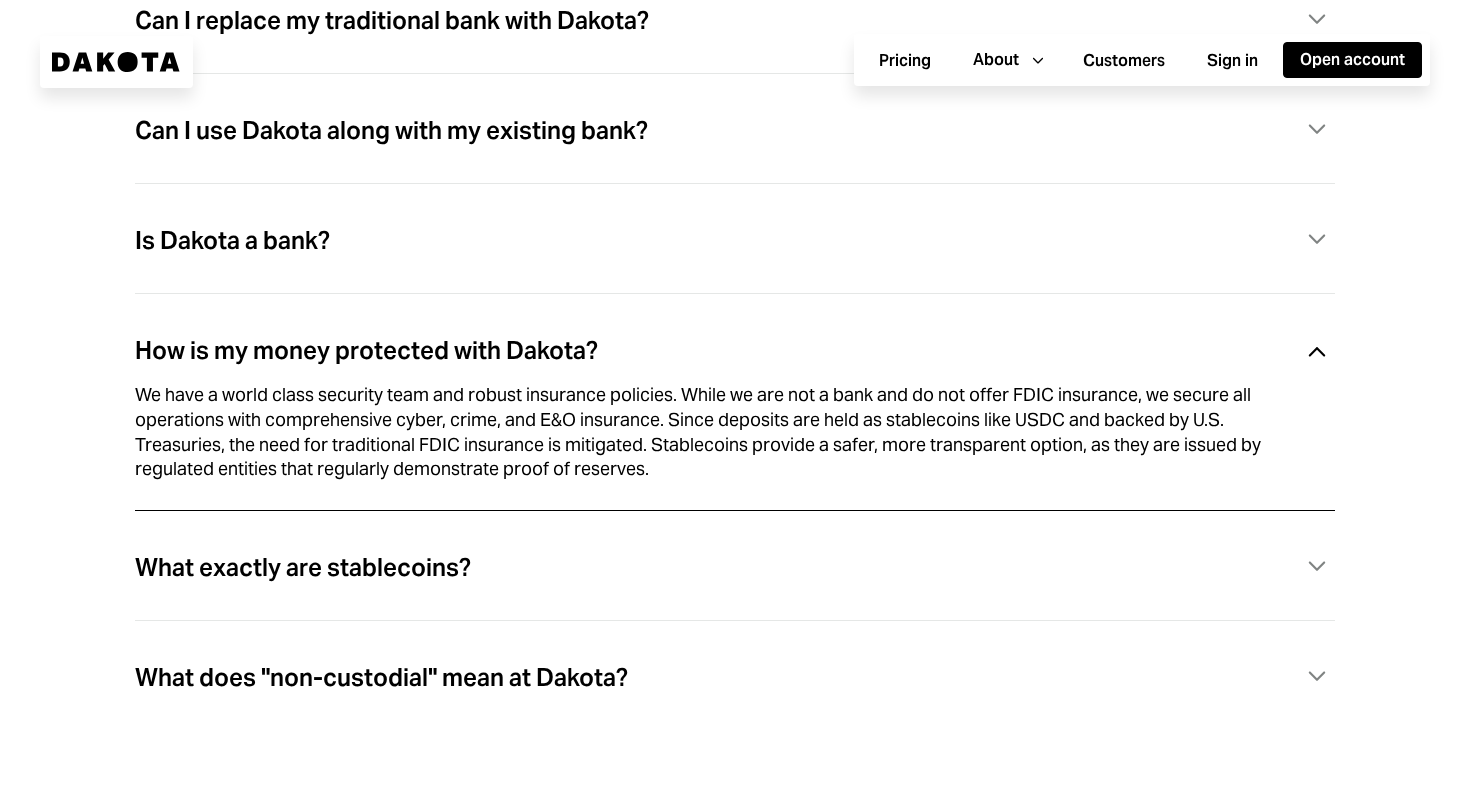 click on "We have a world class security team and robust insurance policies. While we are not a bank and do not offer FDIC insurance, we secure all operations with comprehensive cyber, crime, and E&O insurance. Since deposits are held as stablecoins like USDC and backed by U.S. Treasuries, the need for traditional FDIC insurance is mitigated. Stablecoins provide a safer, more transparent option, as they are issued by regulated entities that regularly demonstrate proof of reserves." at bounding box center [711, 432] 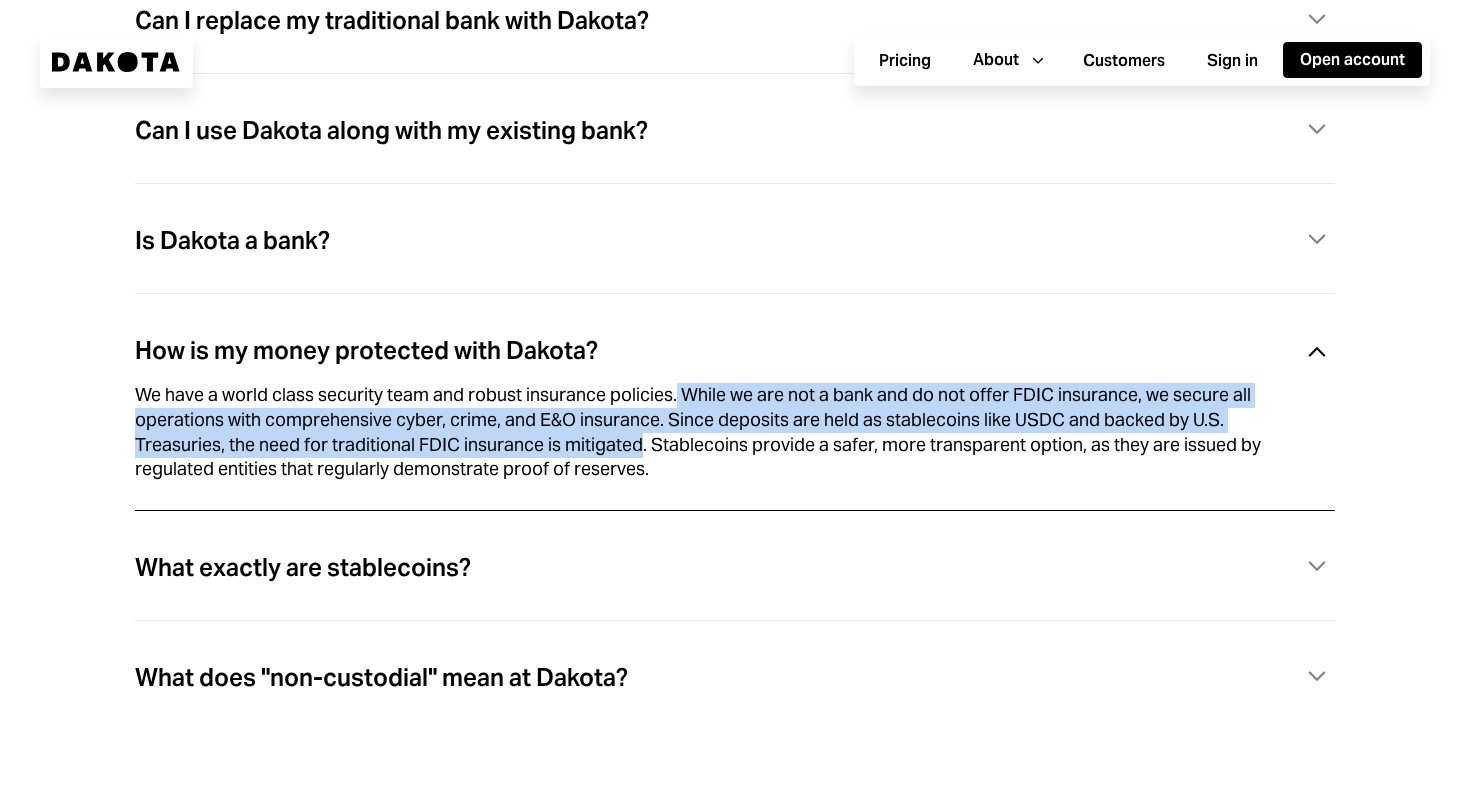 drag, startPoint x: 679, startPoint y: 390, endPoint x: 641, endPoint y: 446, distance: 67.6757 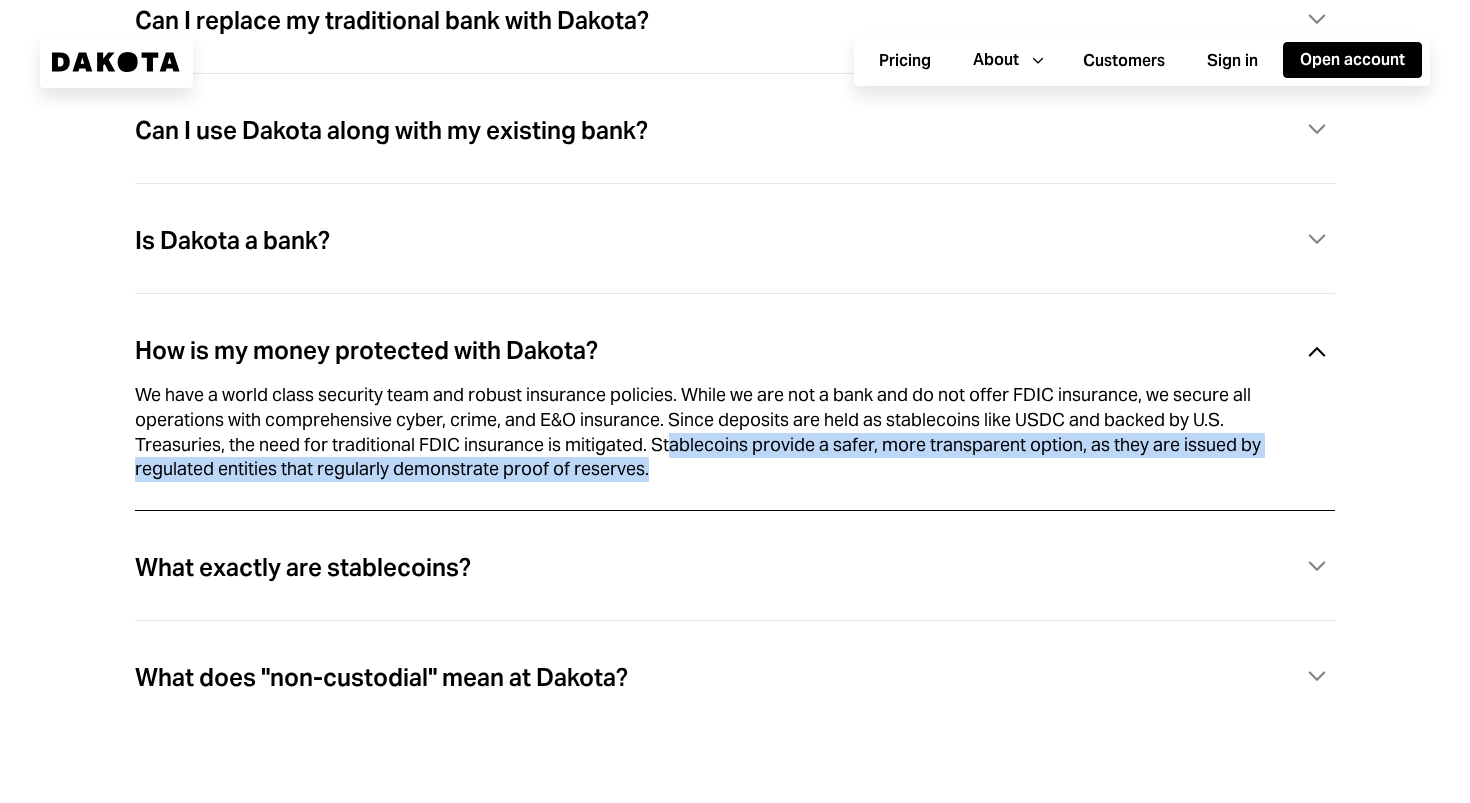 drag, startPoint x: 697, startPoint y: 468, endPoint x: 673, endPoint y: 439, distance: 37.64306 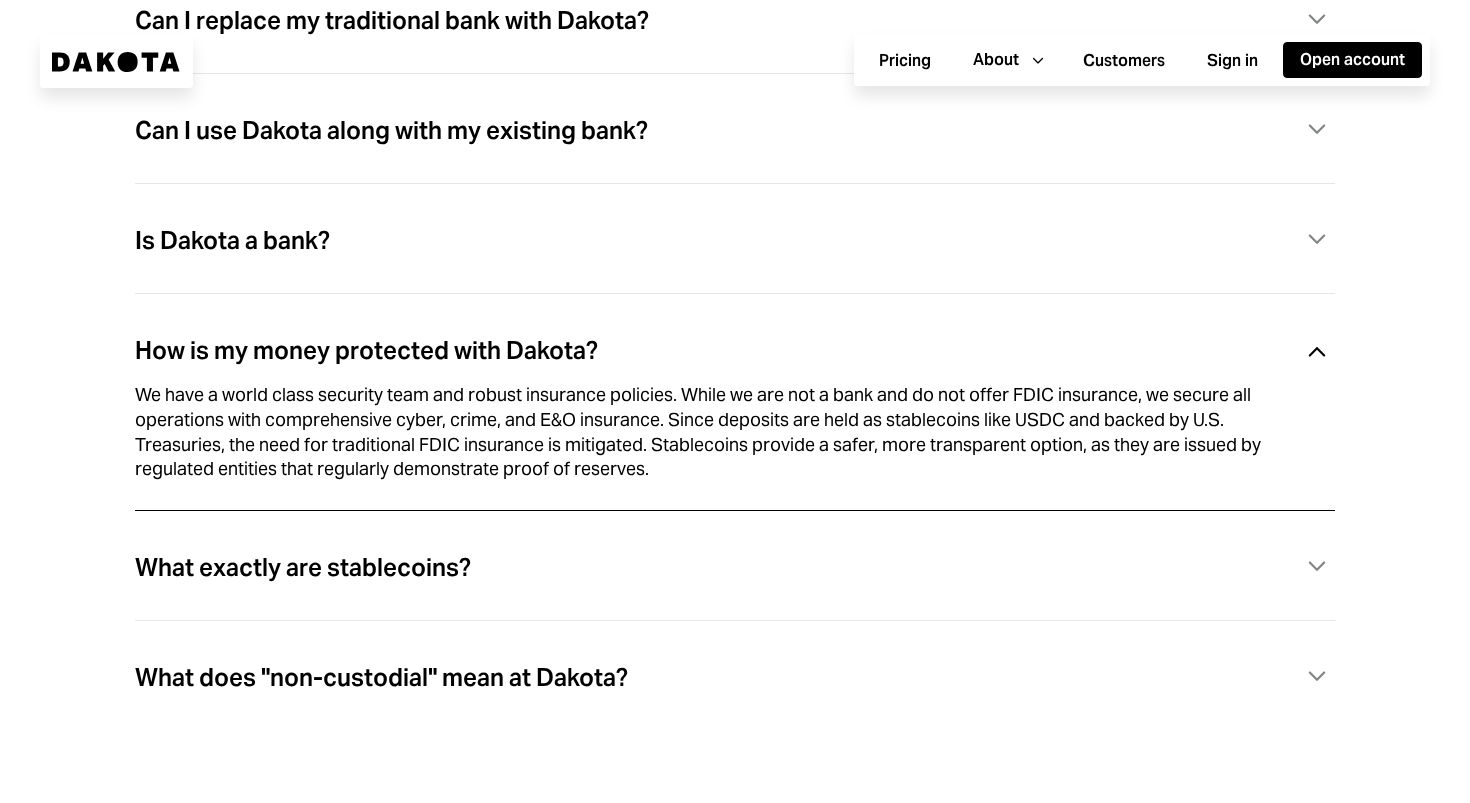 click on "What exactly are stablecoins? Caret Down" at bounding box center (735, 567) 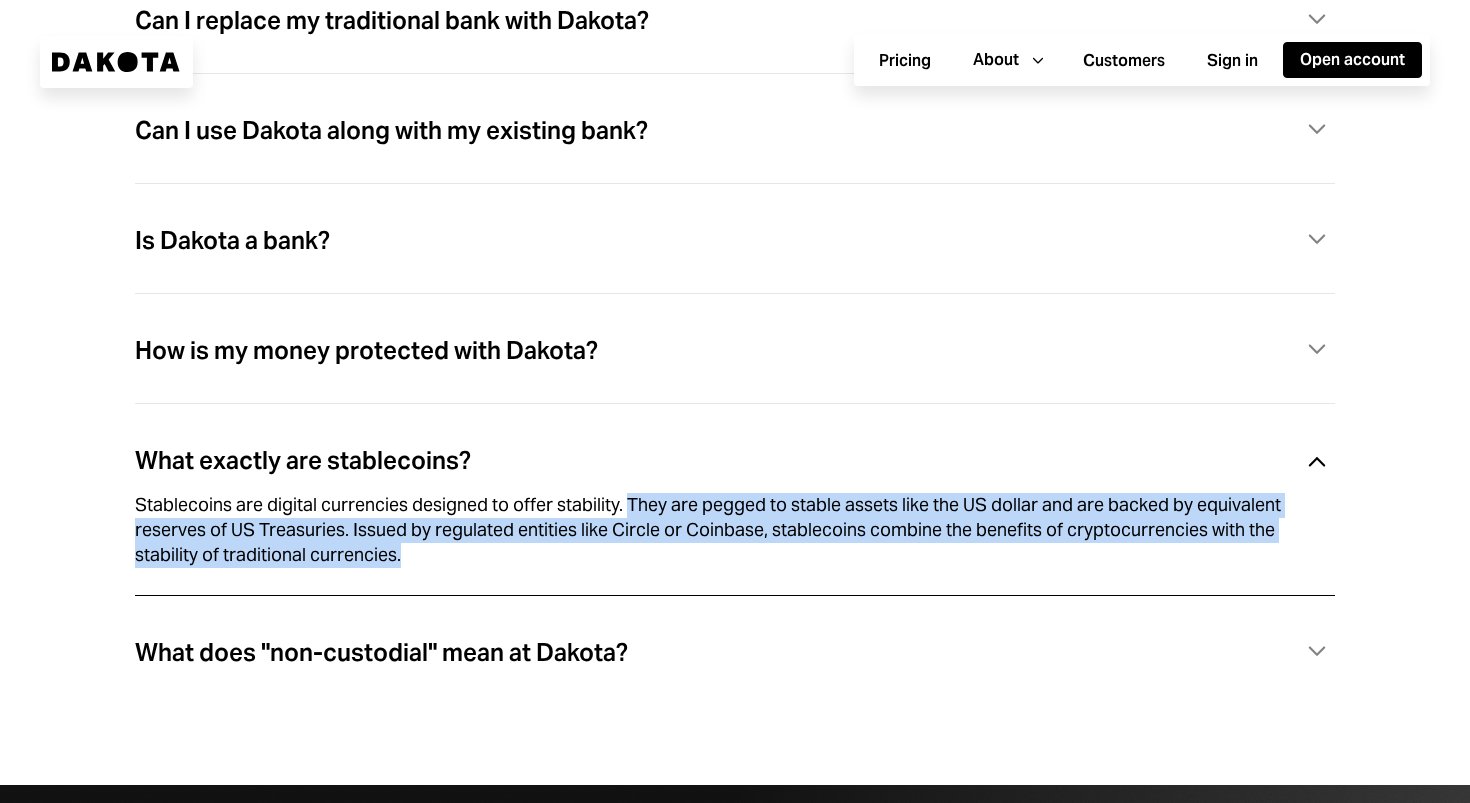 drag, startPoint x: 549, startPoint y: 545, endPoint x: 628, endPoint y: 504, distance: 89.005615 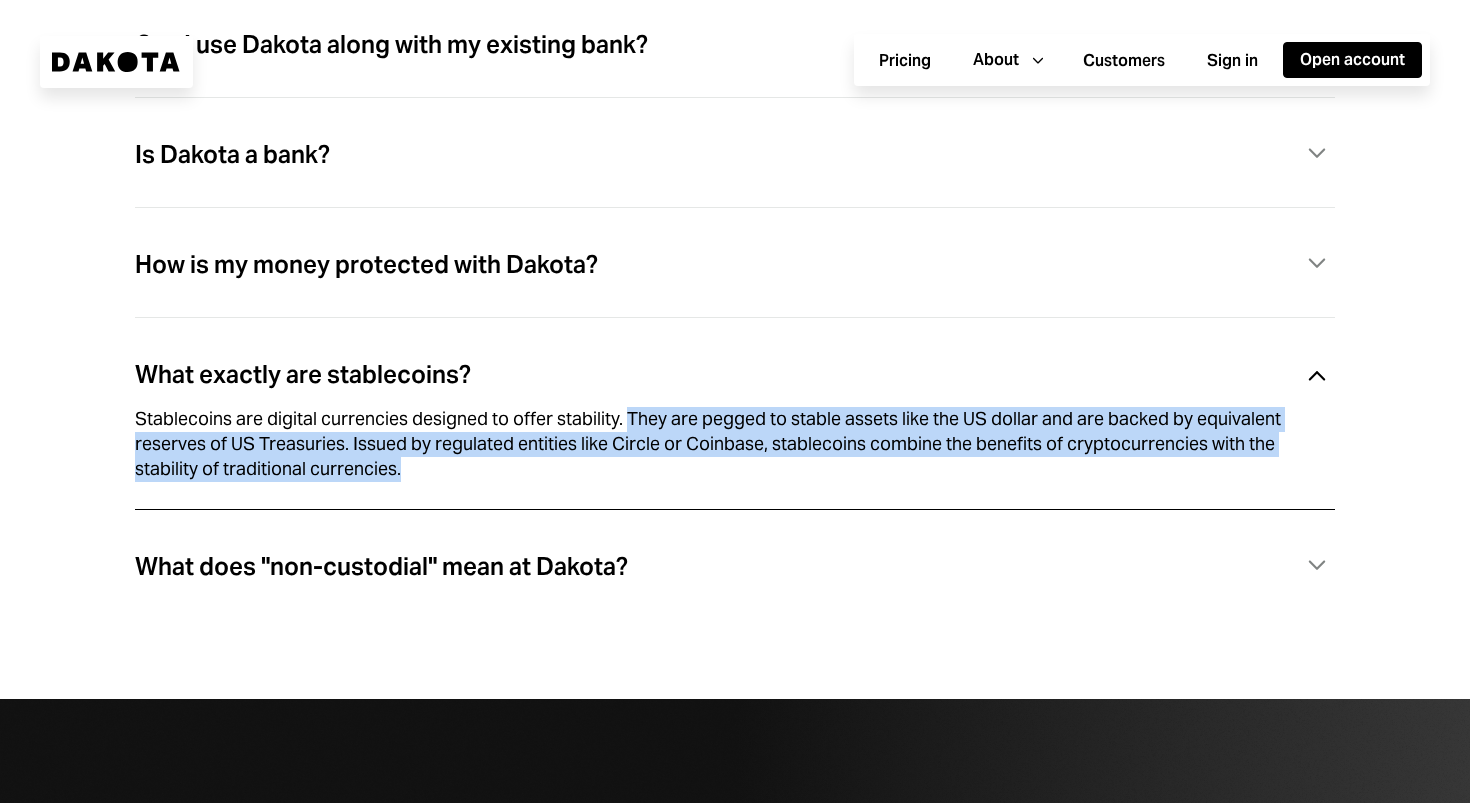 scroll, scrollTop: 5814, scrollLeft: 0, axis: vertical 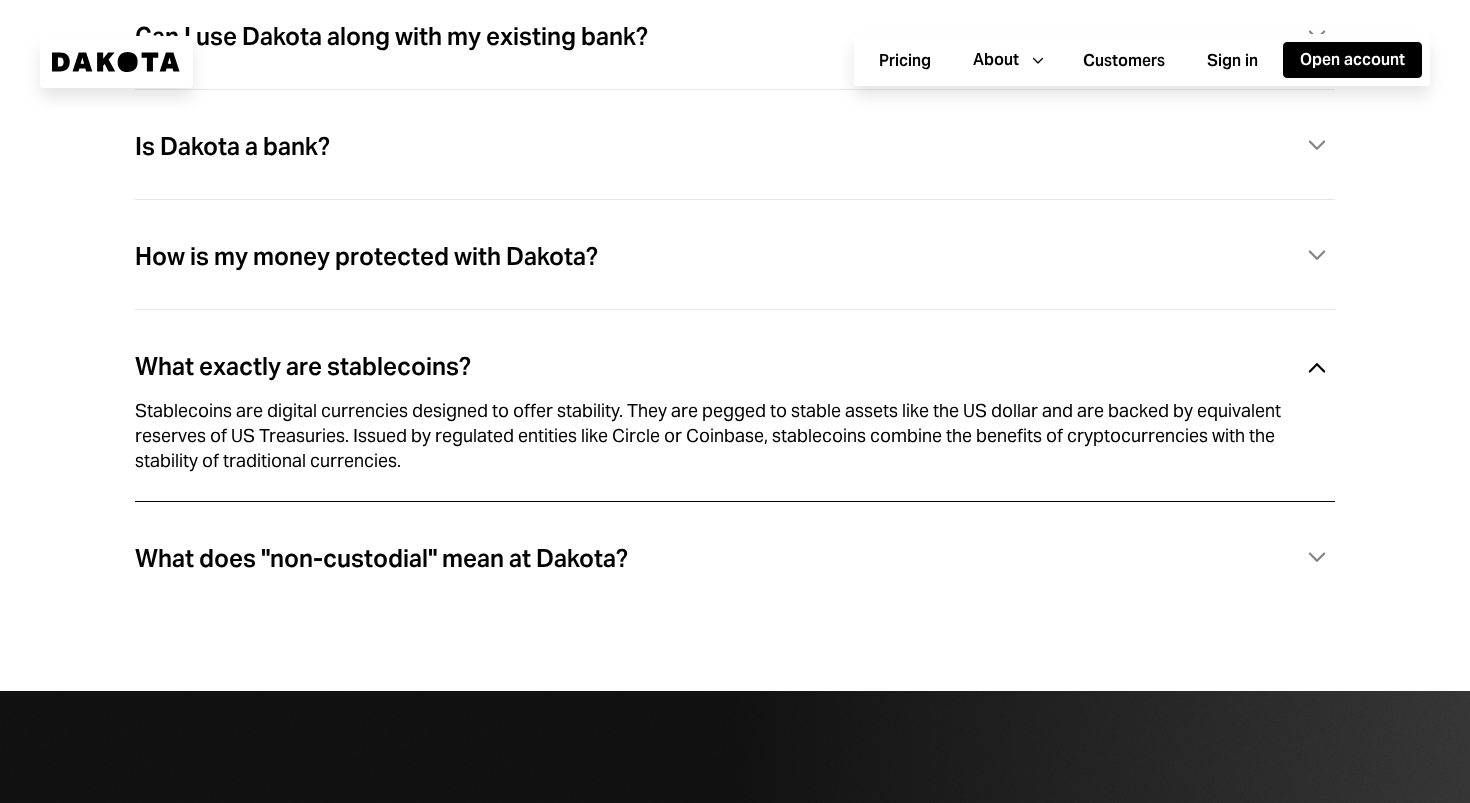 click on "What does "non-custodial" mean at Dakota? Caret Down" at bounding box center (735, 568) 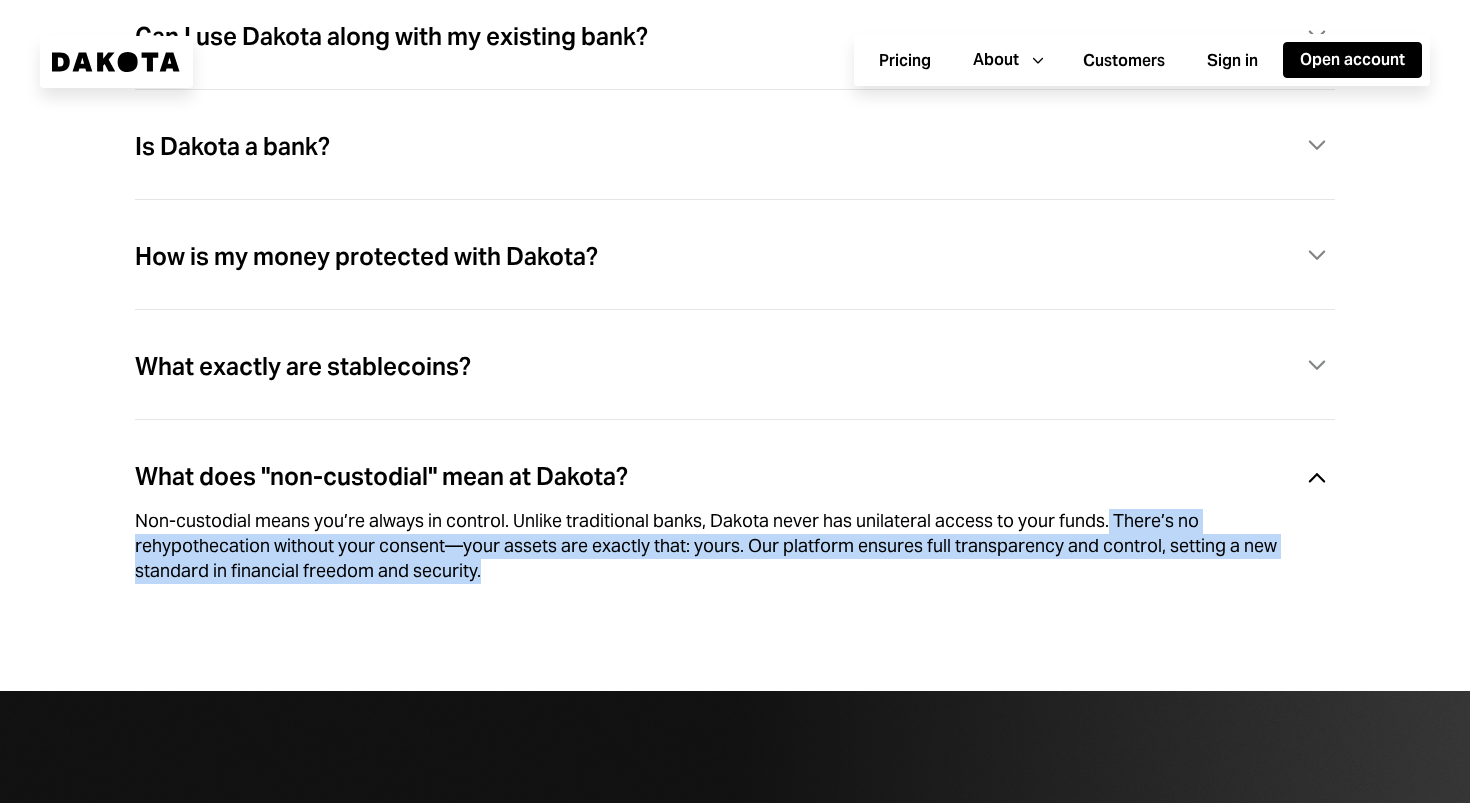 drag, startPoint x: 1111, startPoint y: 512, endPoint x: 1096, endPoint y: 566, distance: 56.044624 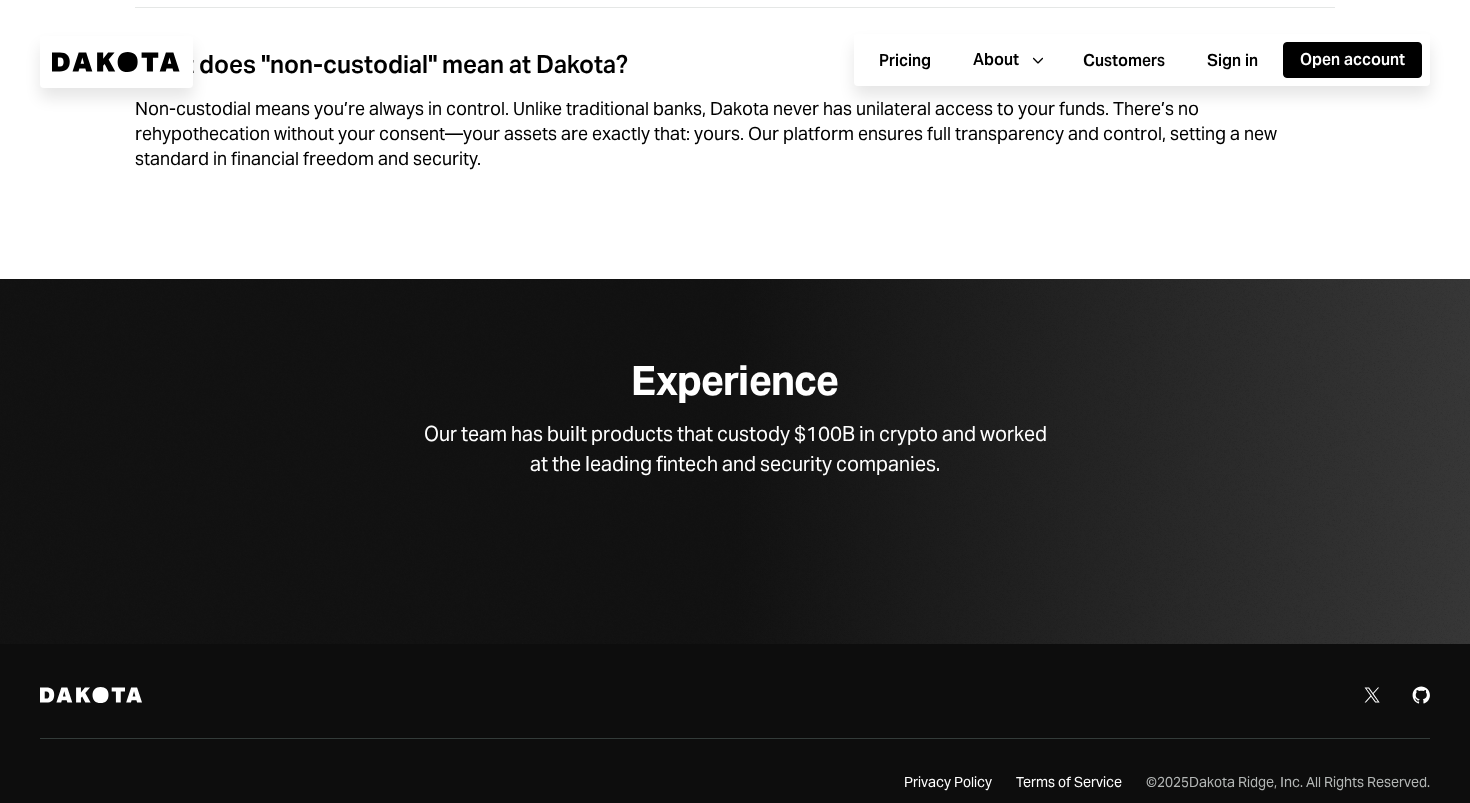scroll, scrollTop: 6278, scrollLeft: 0, axis: vertical 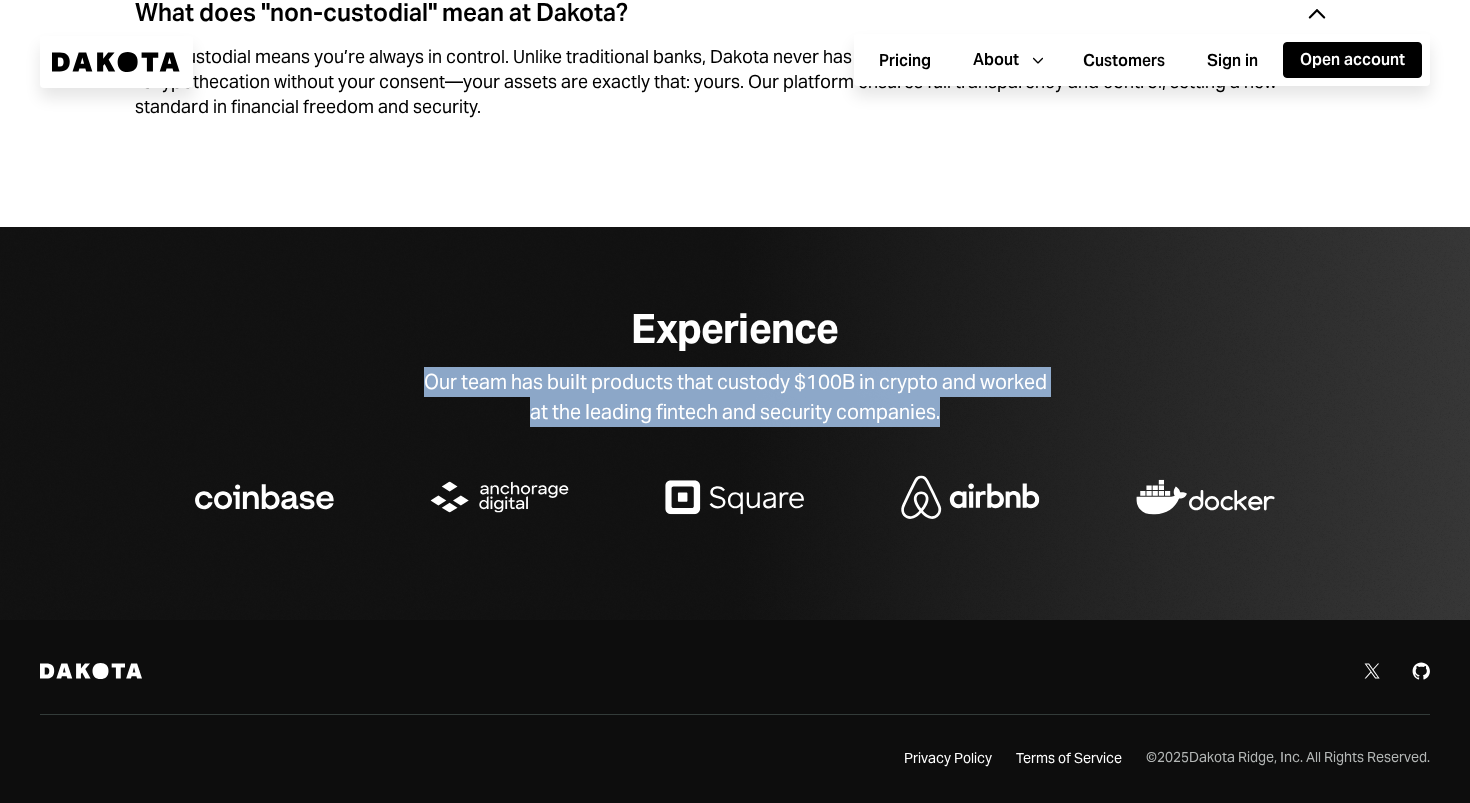 drag, startPoint x: 406, startPoint y: 378, endPoint x: 1008, endPoint y: 414, distance: 603.07544 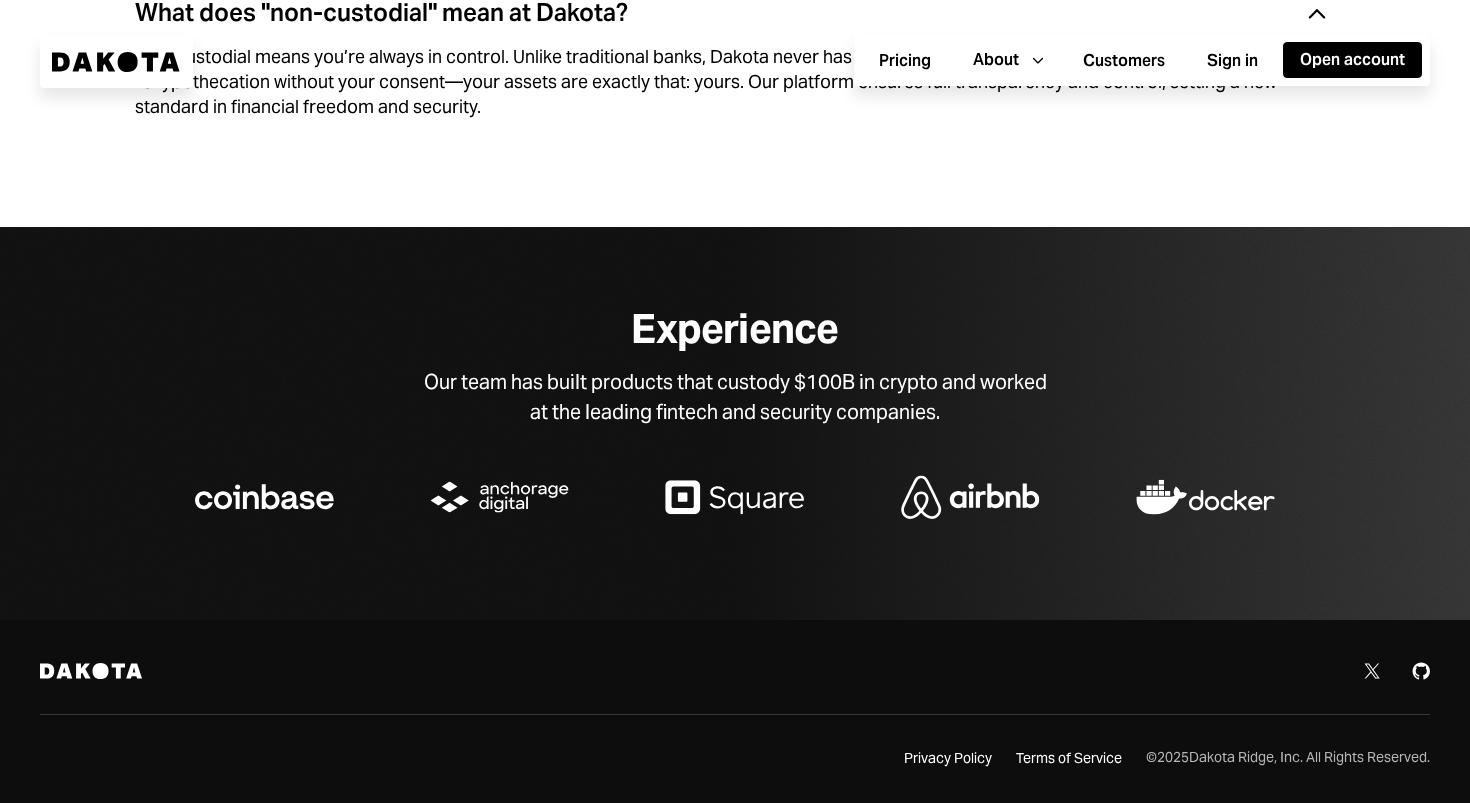 click on "Our team has built products that custody $100B in crypto and worked at the leading fintech and security companies." at bounding box center (735, 397) 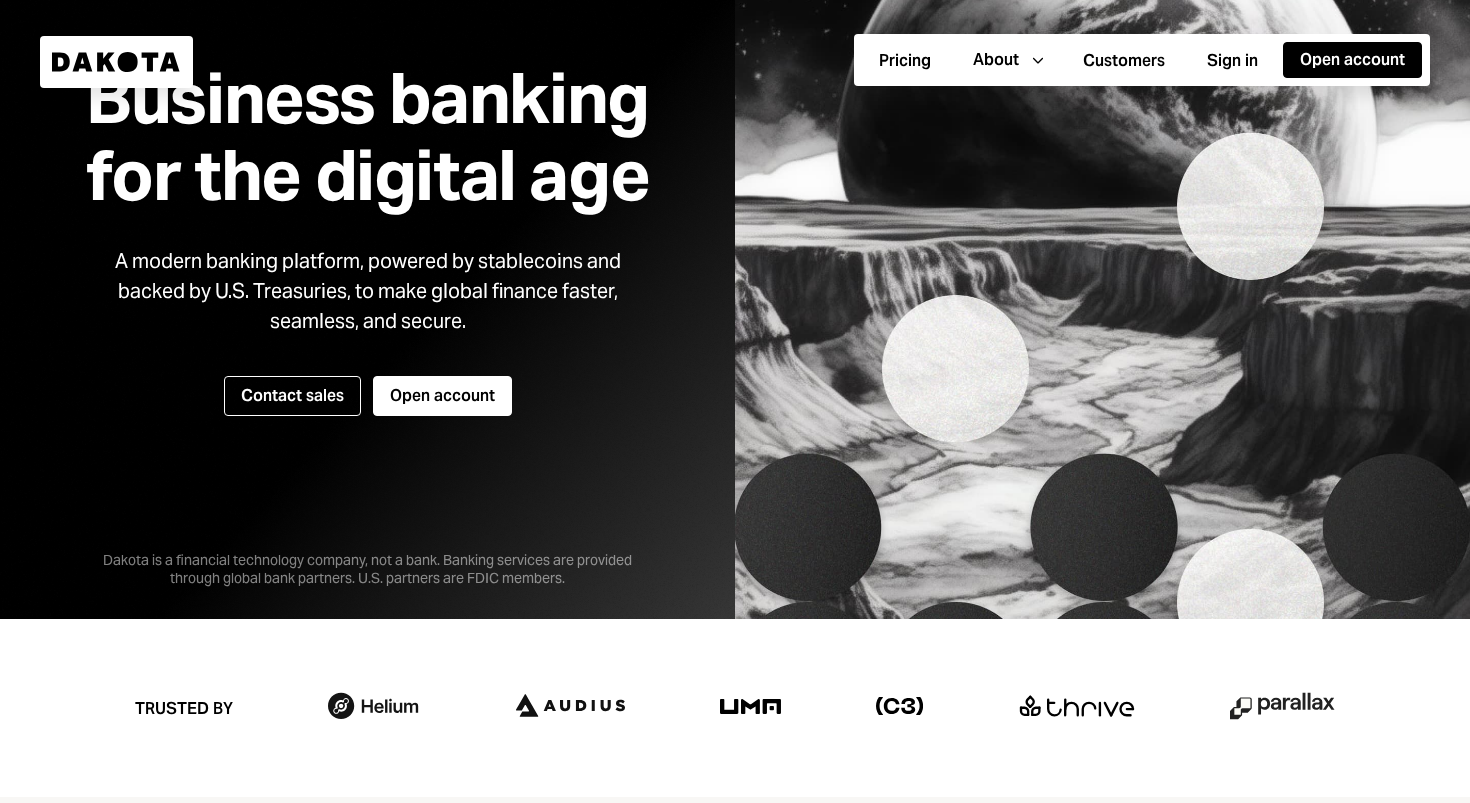 scroll, scrollTop: 0, scrollLeft: 0, axis: both 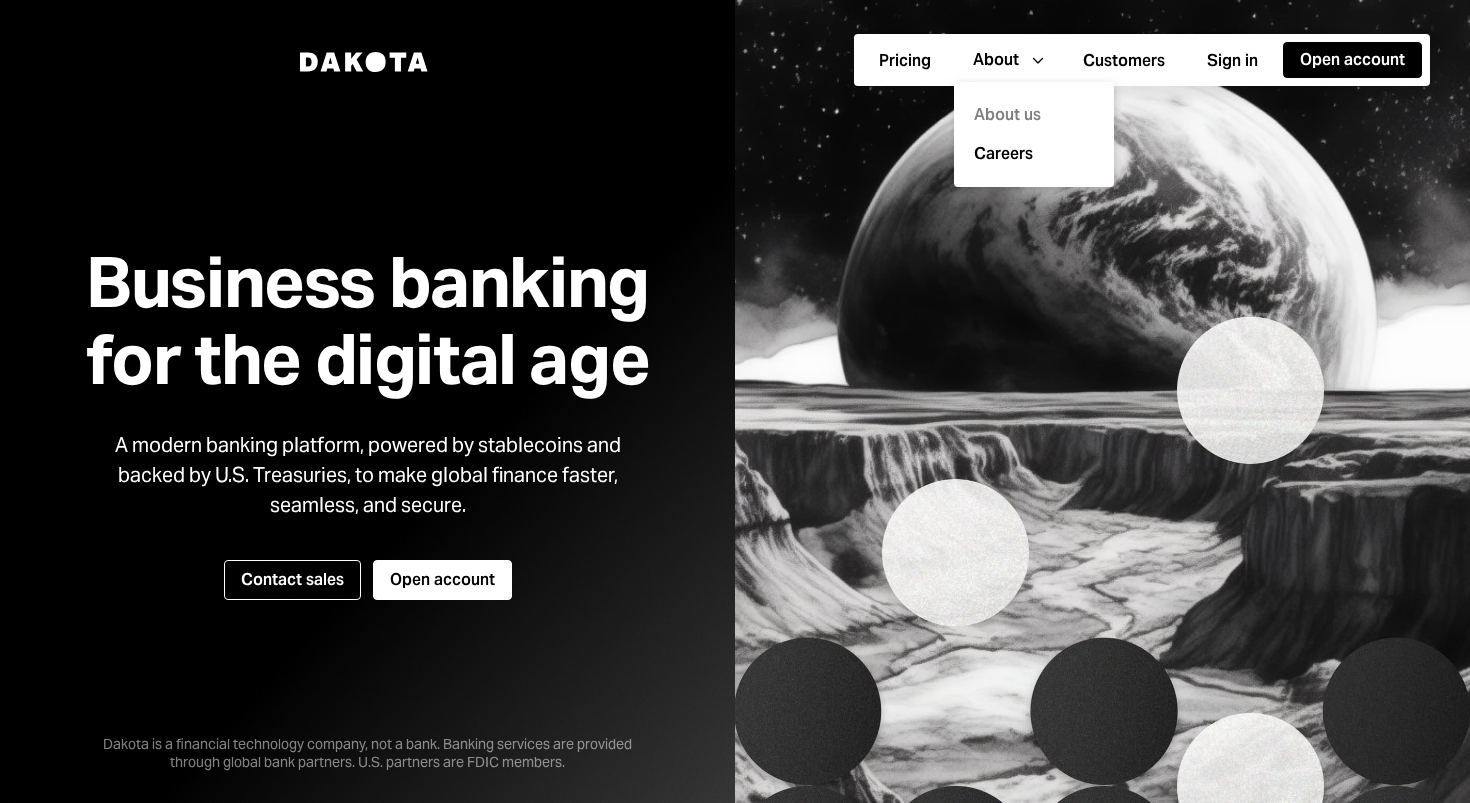 click on "About us" at bounding box center (1034, 115) 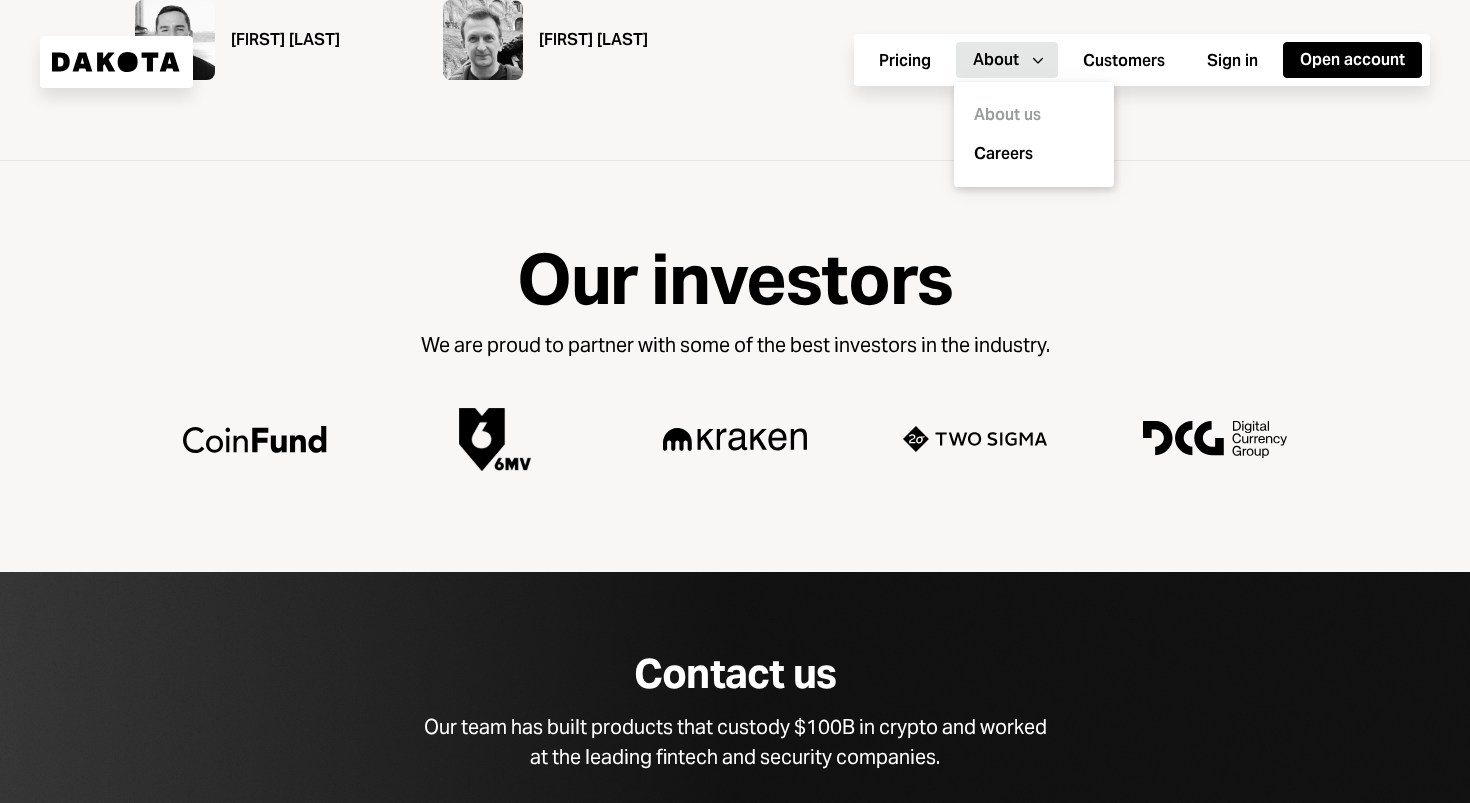 scroll, scrollTop: 1416, scrollLeft: 0, axis: vertical 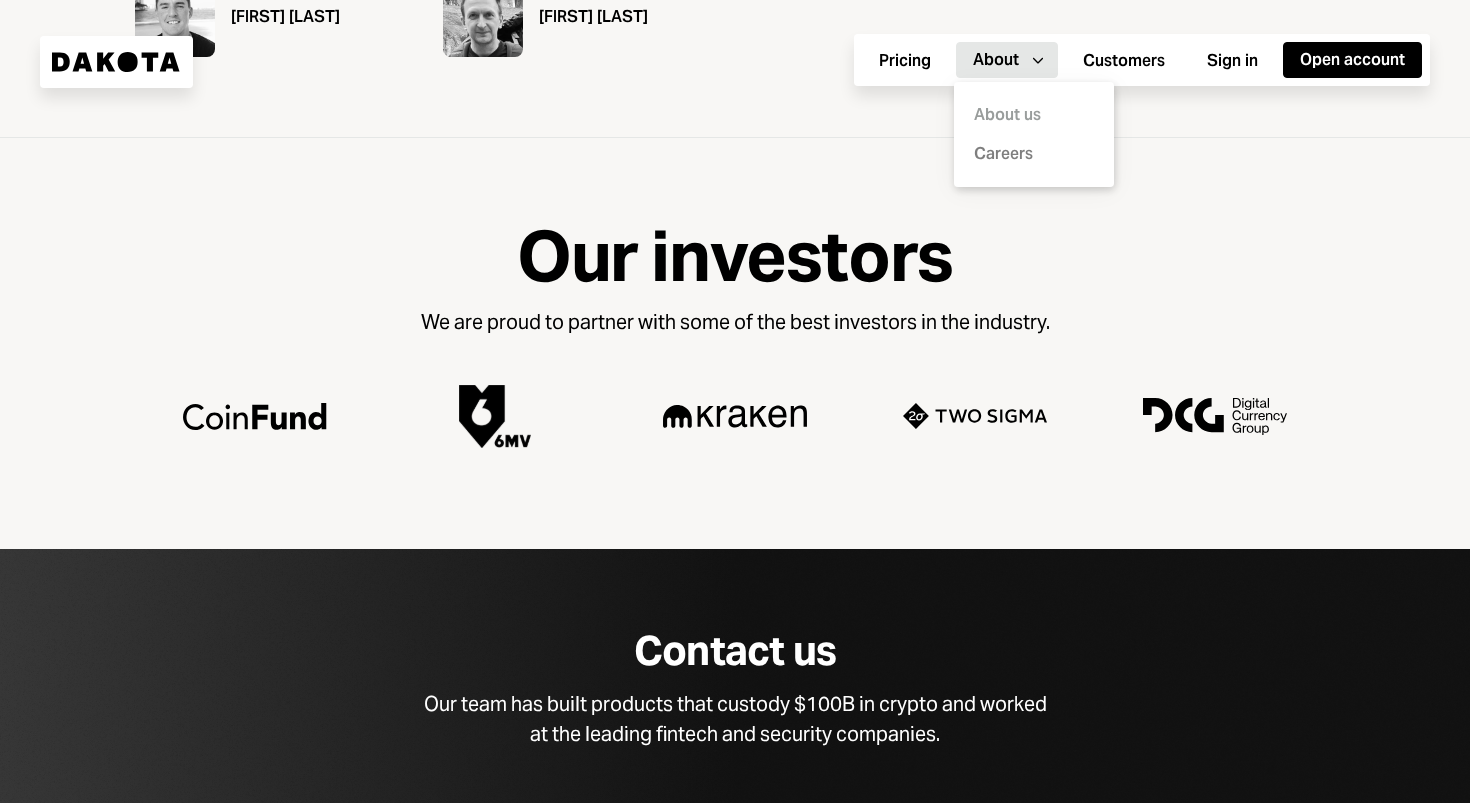 click on "Careers" at bounding box center (1042, 155) 